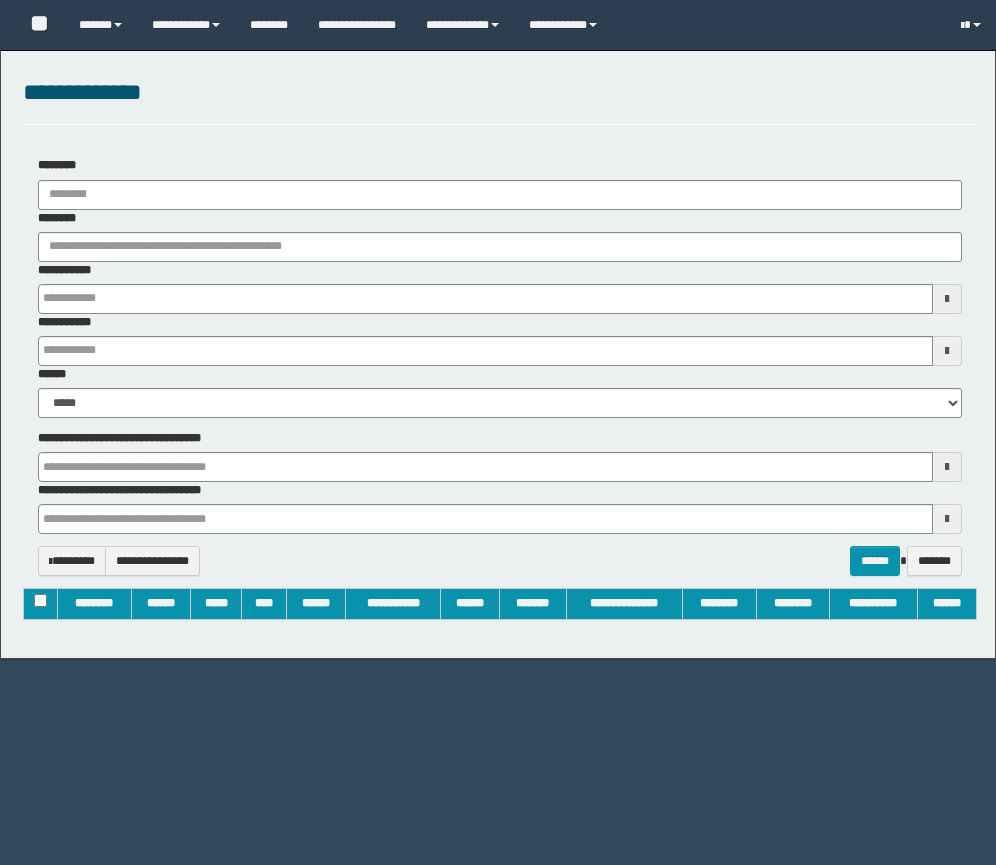 type on "**********" 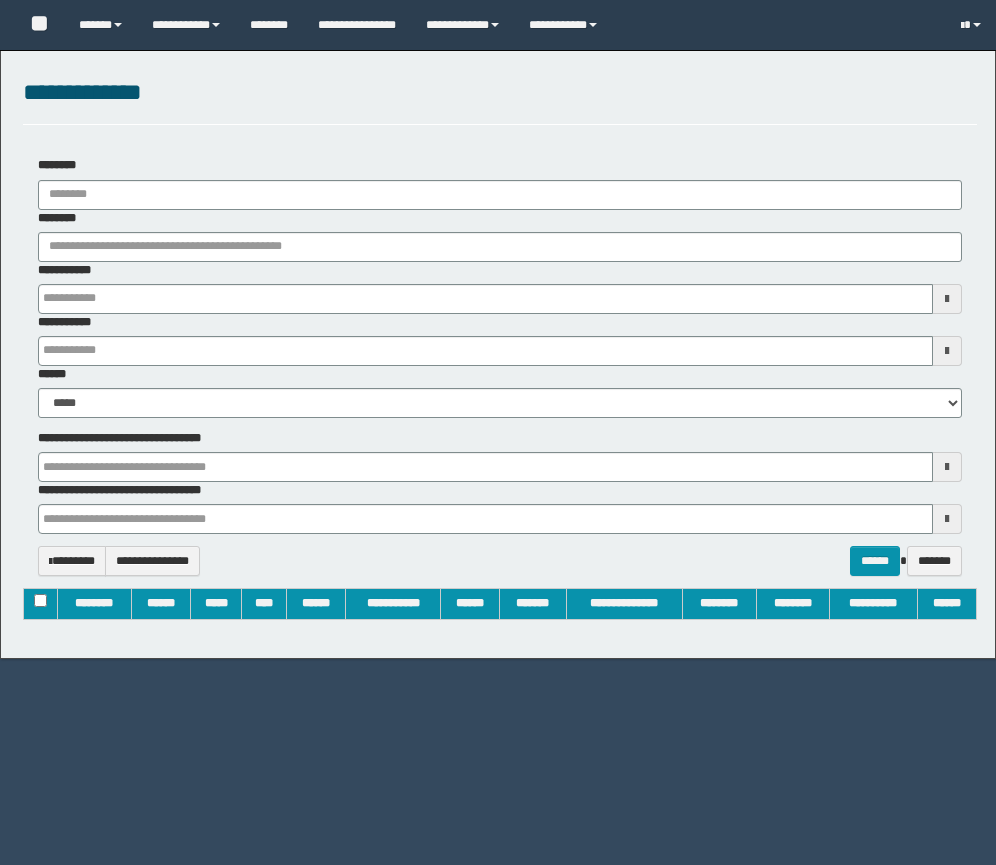 type on "**********" 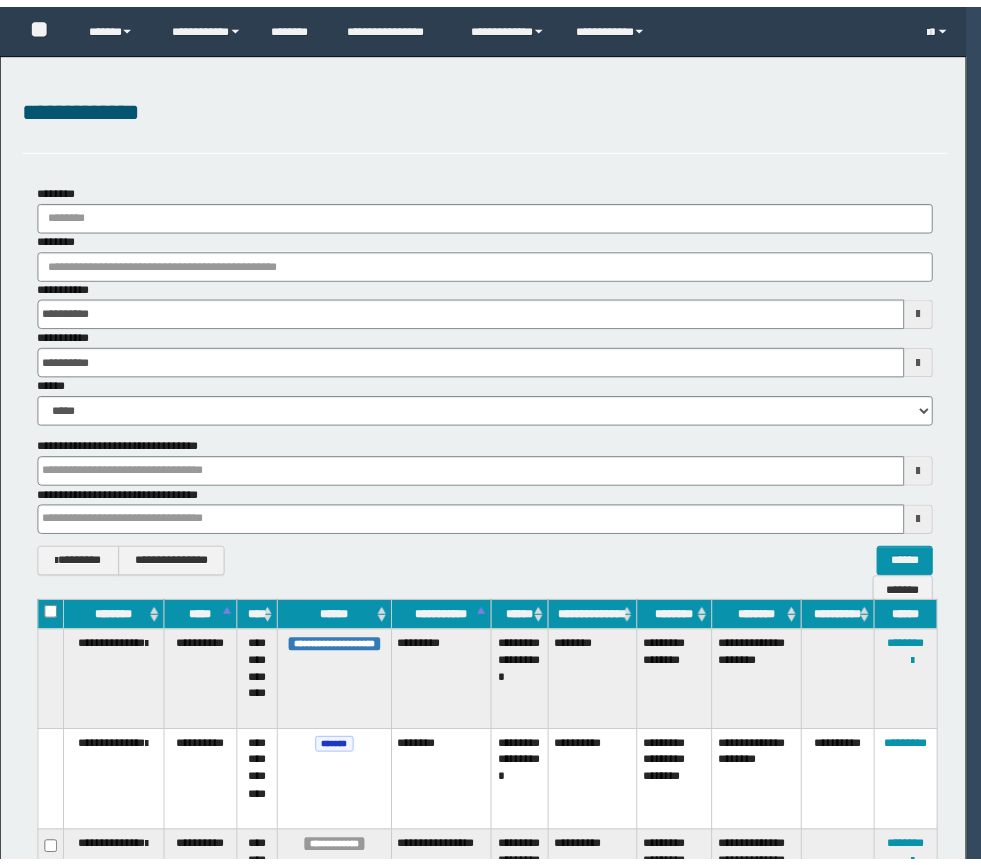 scroll, scrollTop: 0, scrollLeft: 0, axis: both 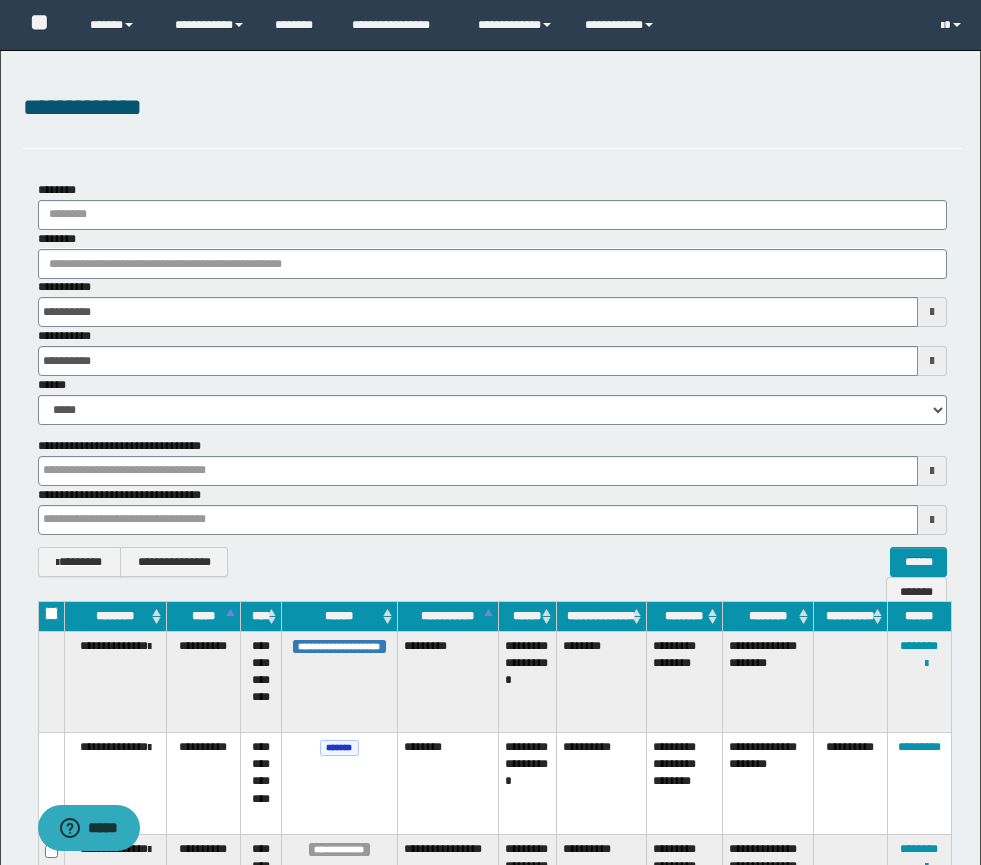 type 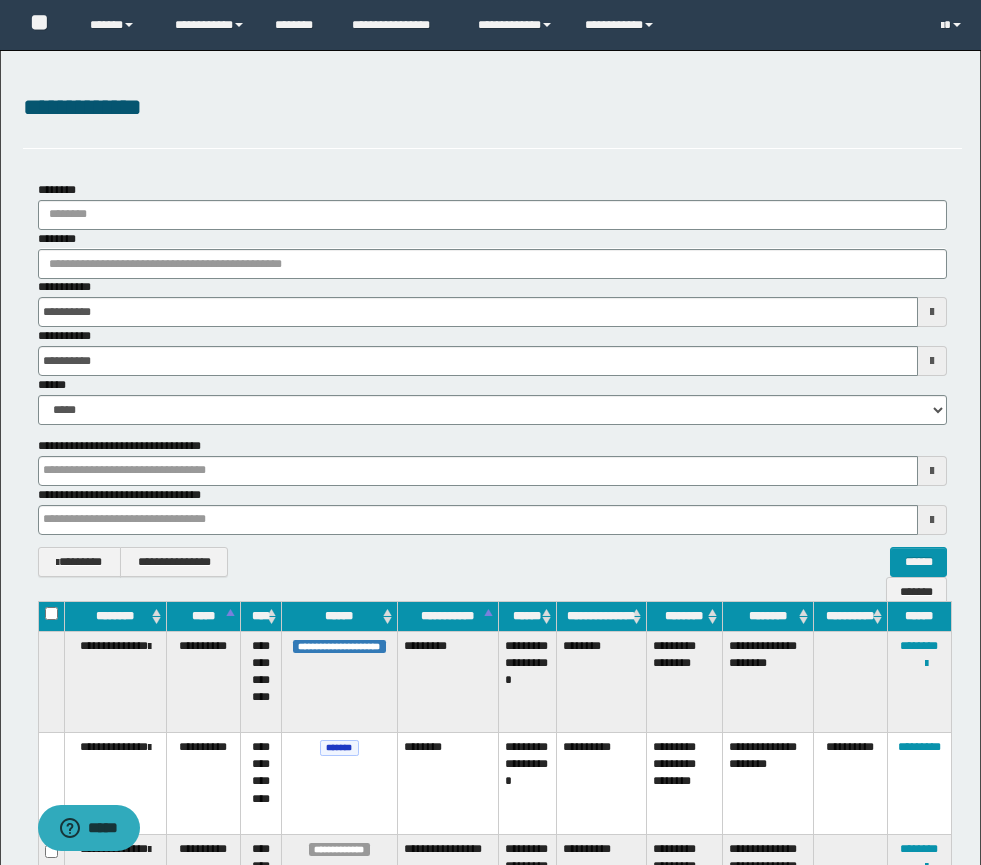 type 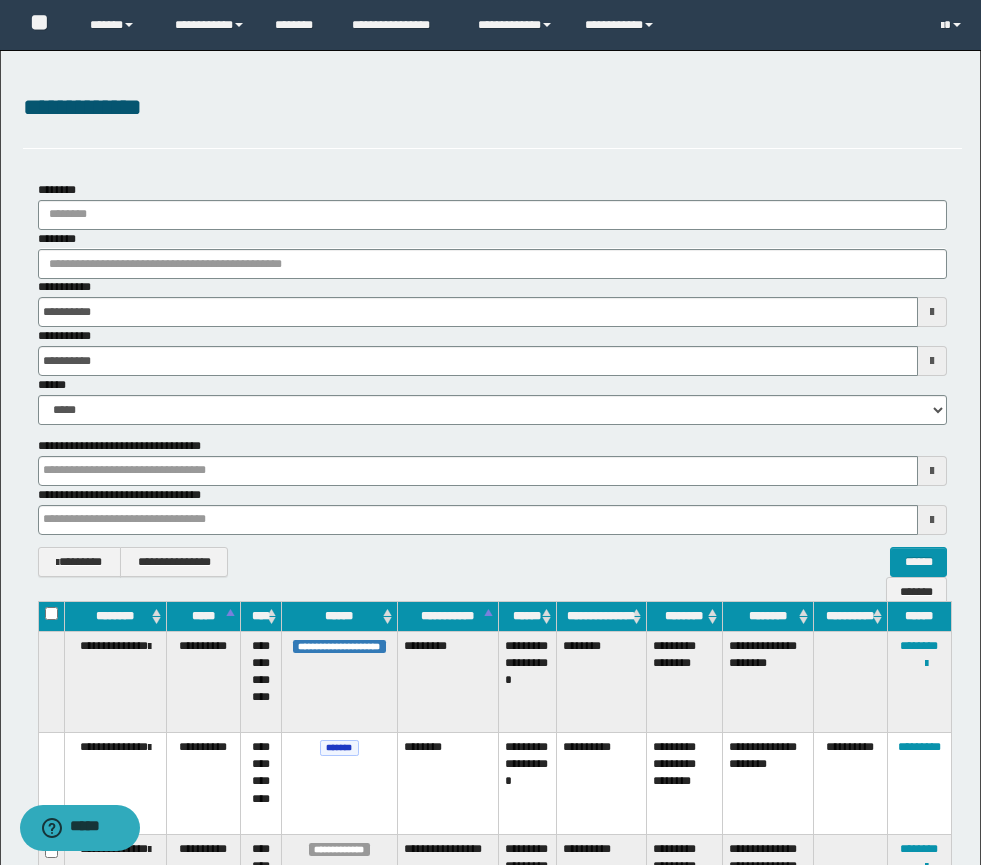 scroll, scrollTop: 0, scrollLeft: 0, axis: both 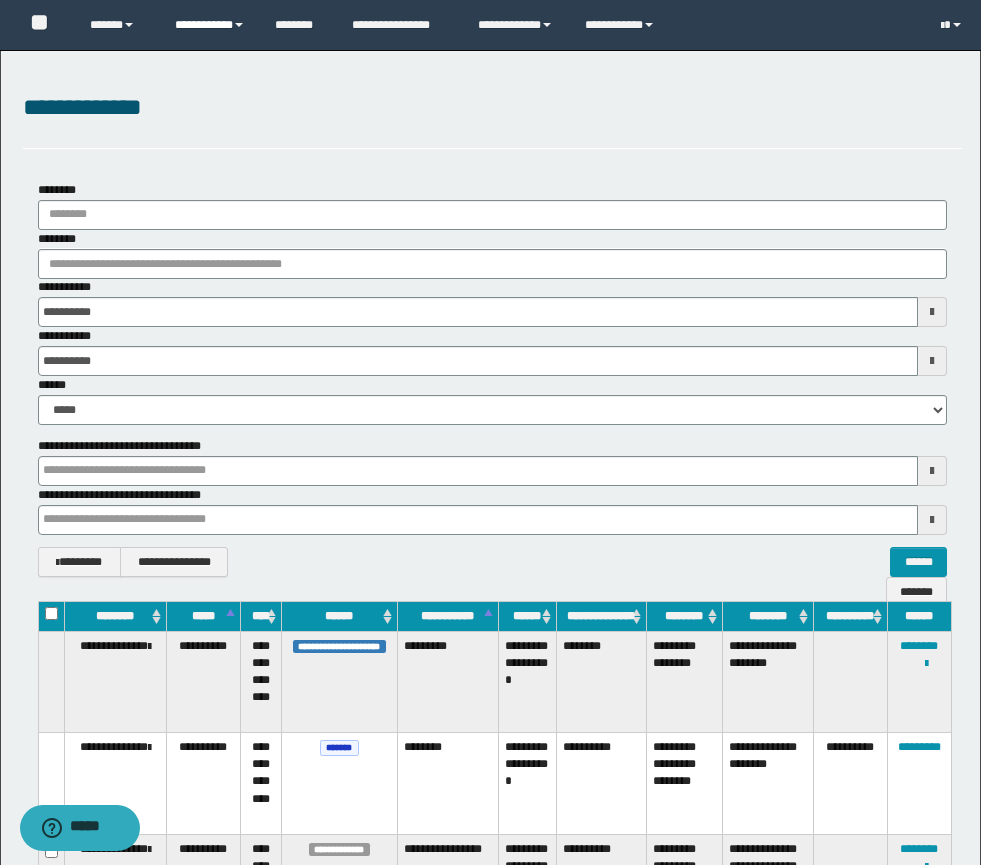 click on "**********" at bounding box center (210, 25) 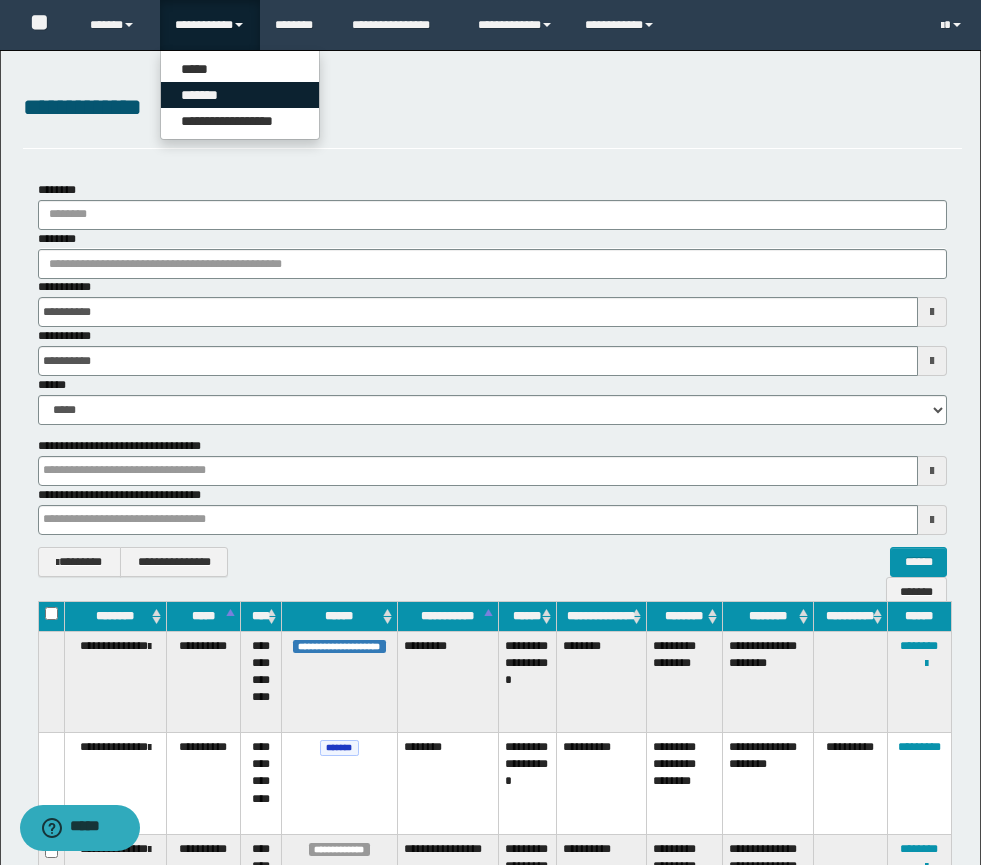 click on "*******" at bounding box center (240, 95) 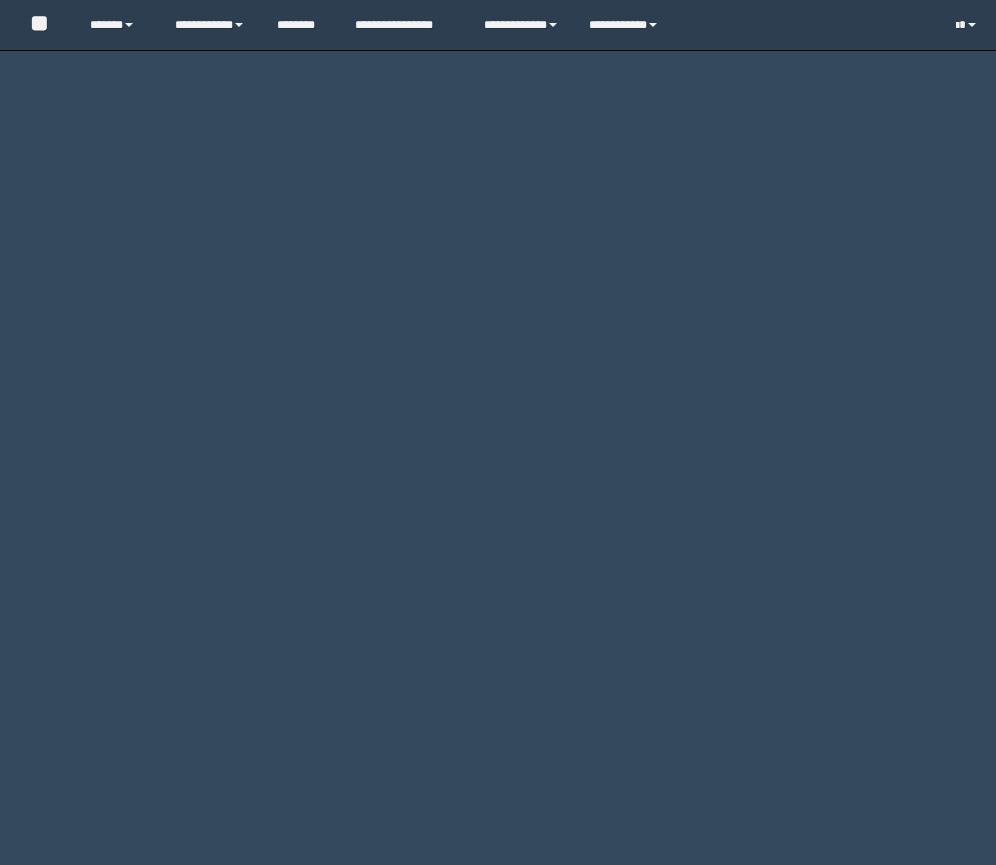 scroll, scrollTop: 0, scrollLeft: 0, axis: both 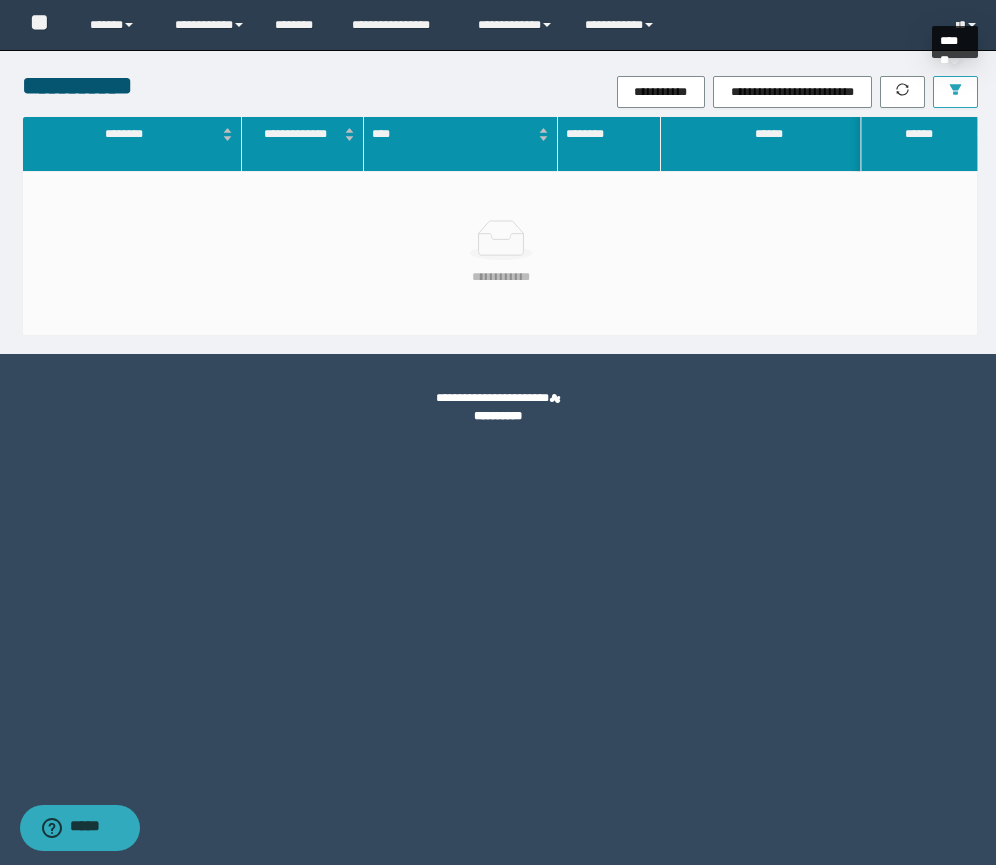 click at bounding box center (955, 92) 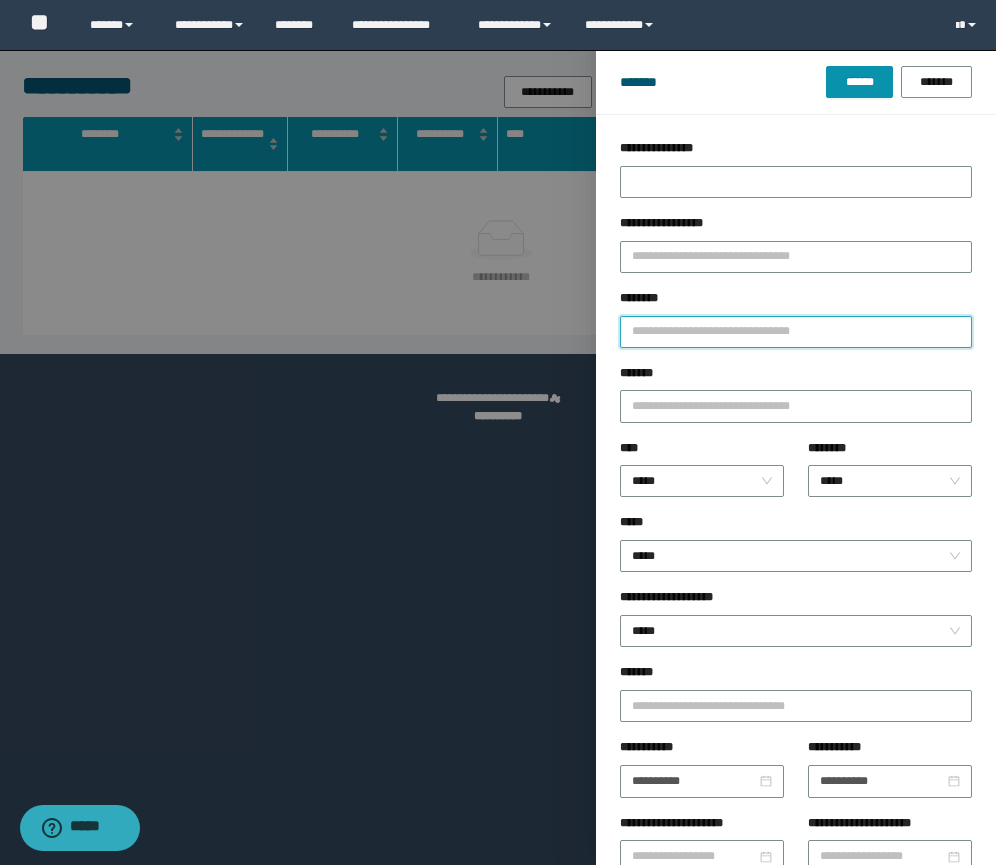 click on "********" at bounding box center [796, 332] 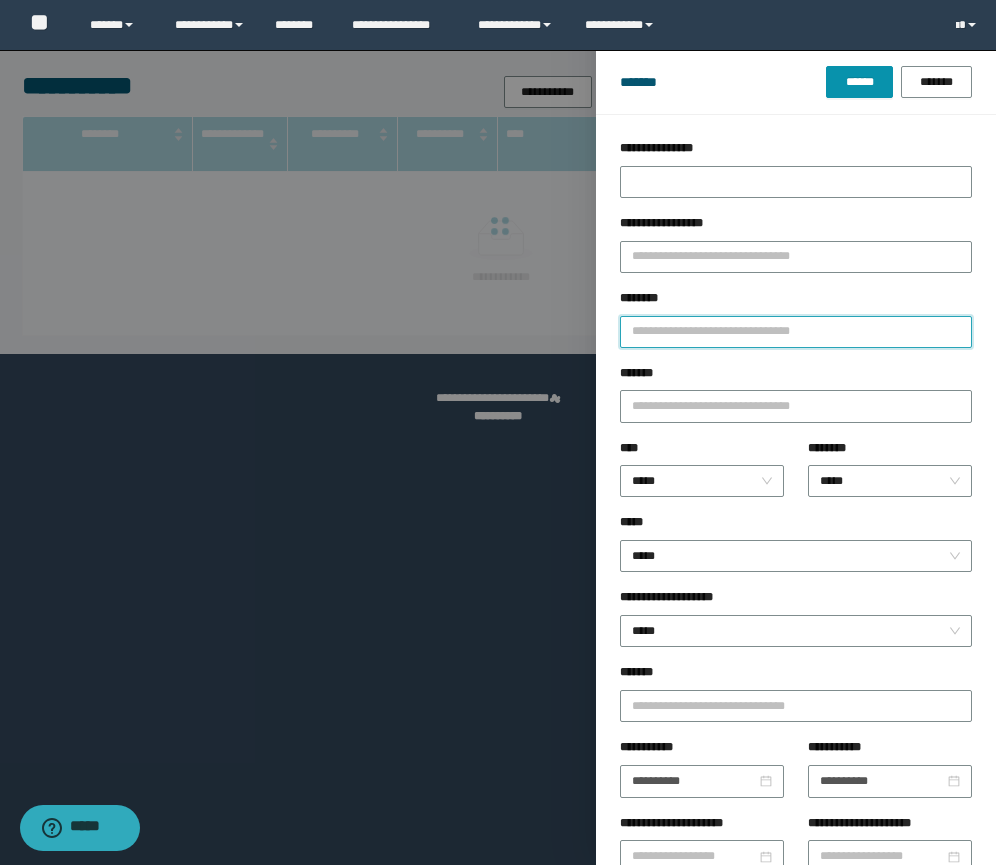 paste on "********" 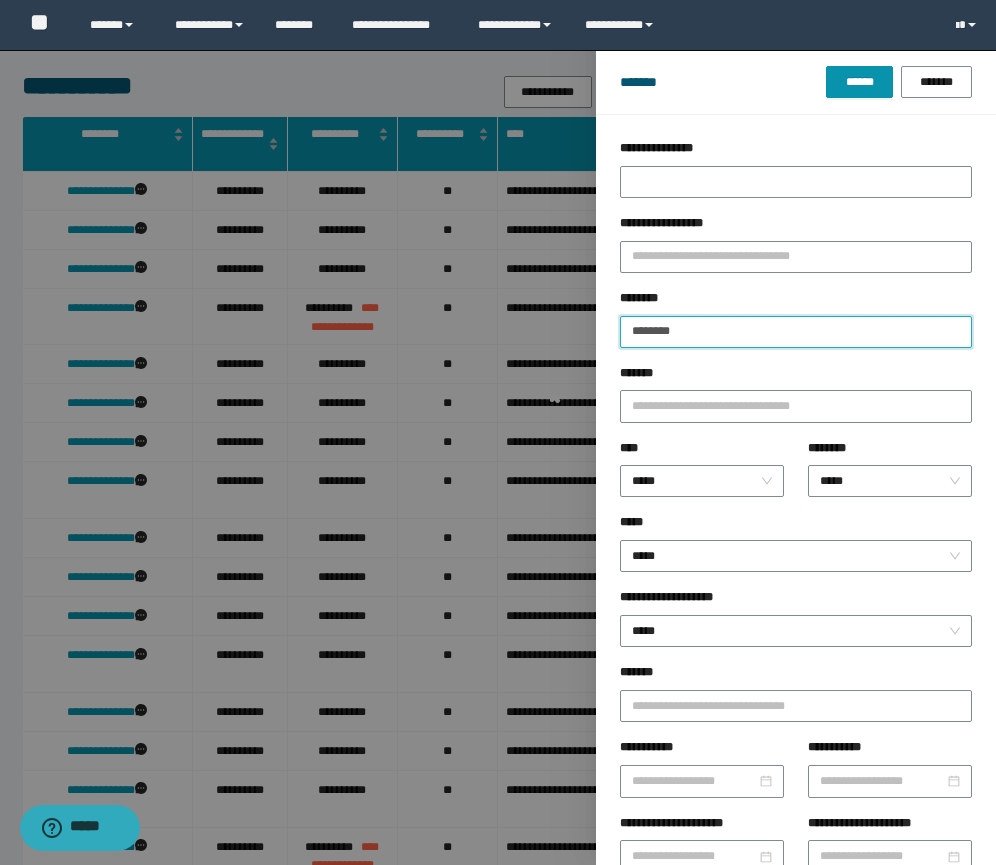 type on "********" 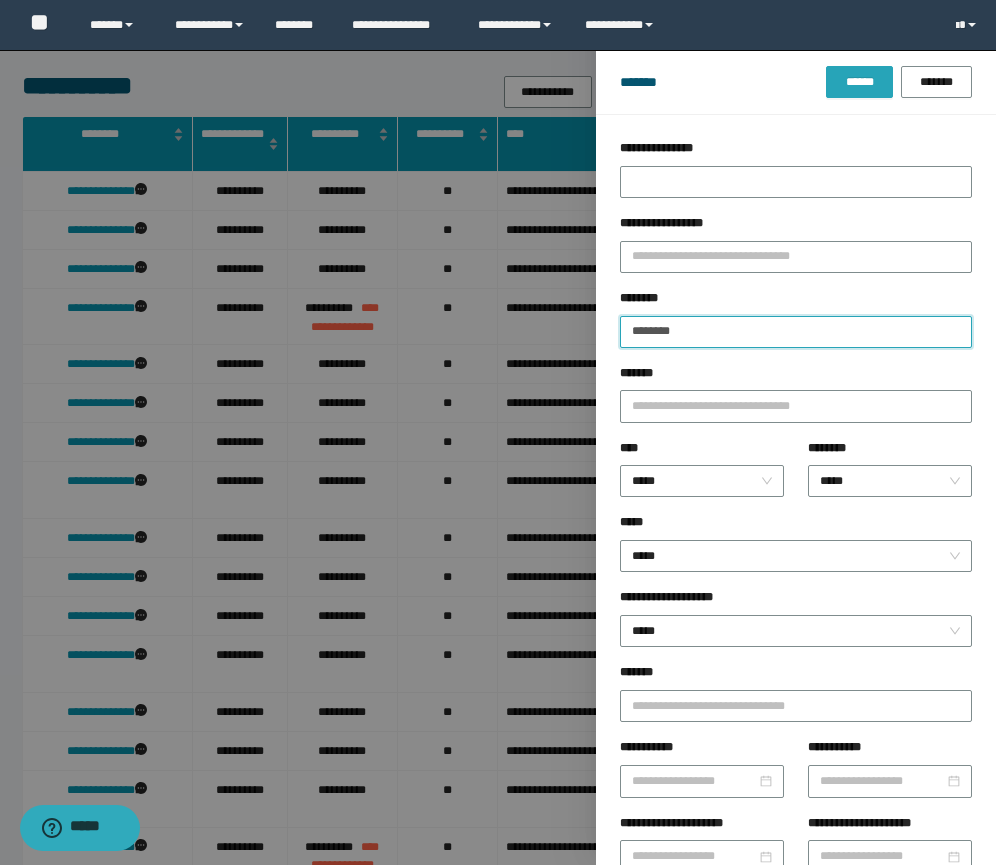 type on "********" 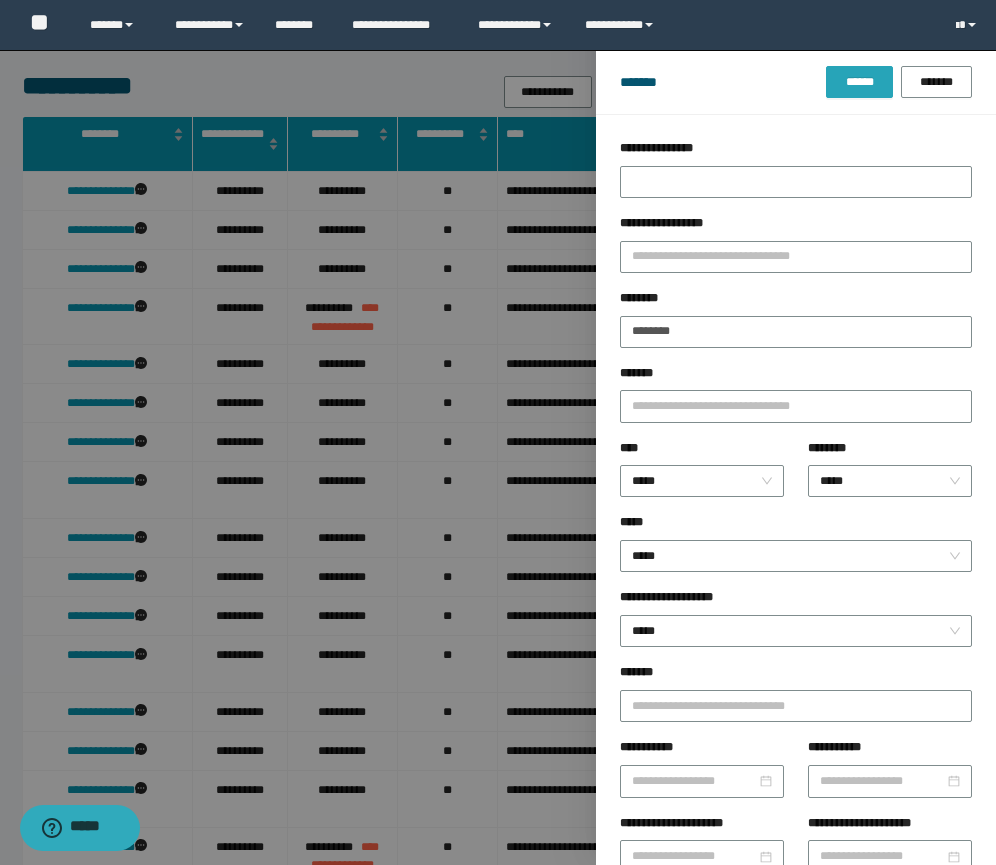 click on "******" at bounding box center [859, 82] 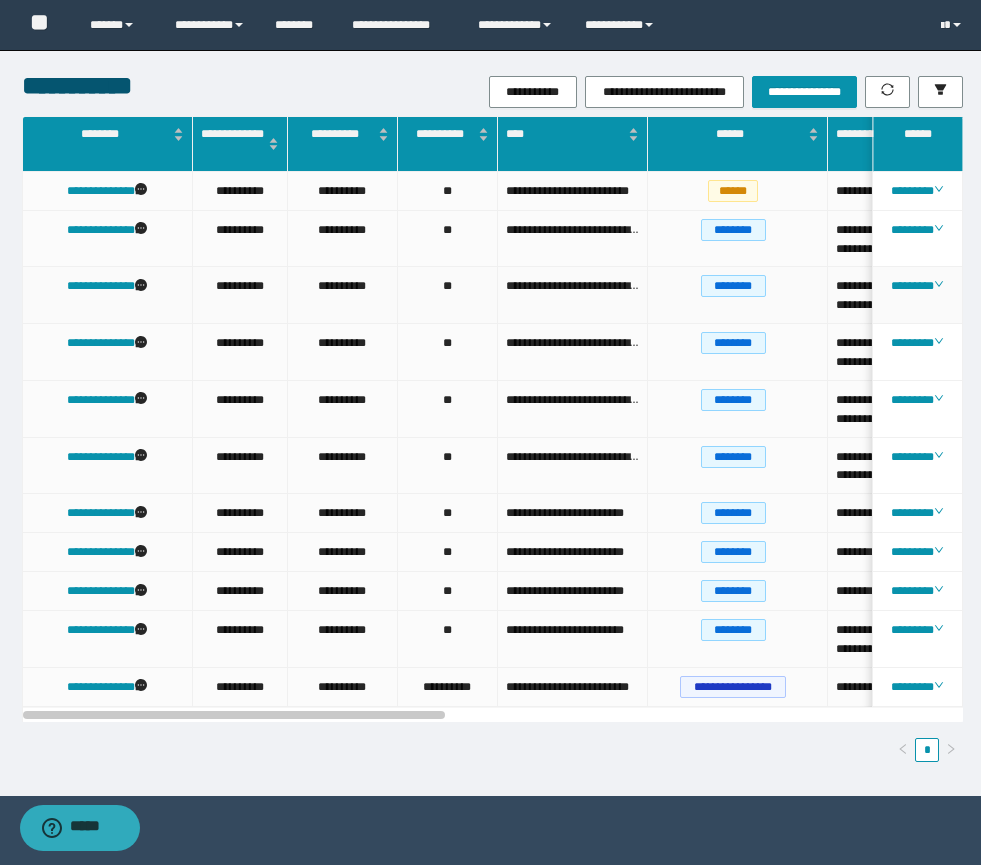 drag, startPoint x: 588, startPoint y: 356, endPoint x: 537, endPoint y: 355, distance: 51.009804 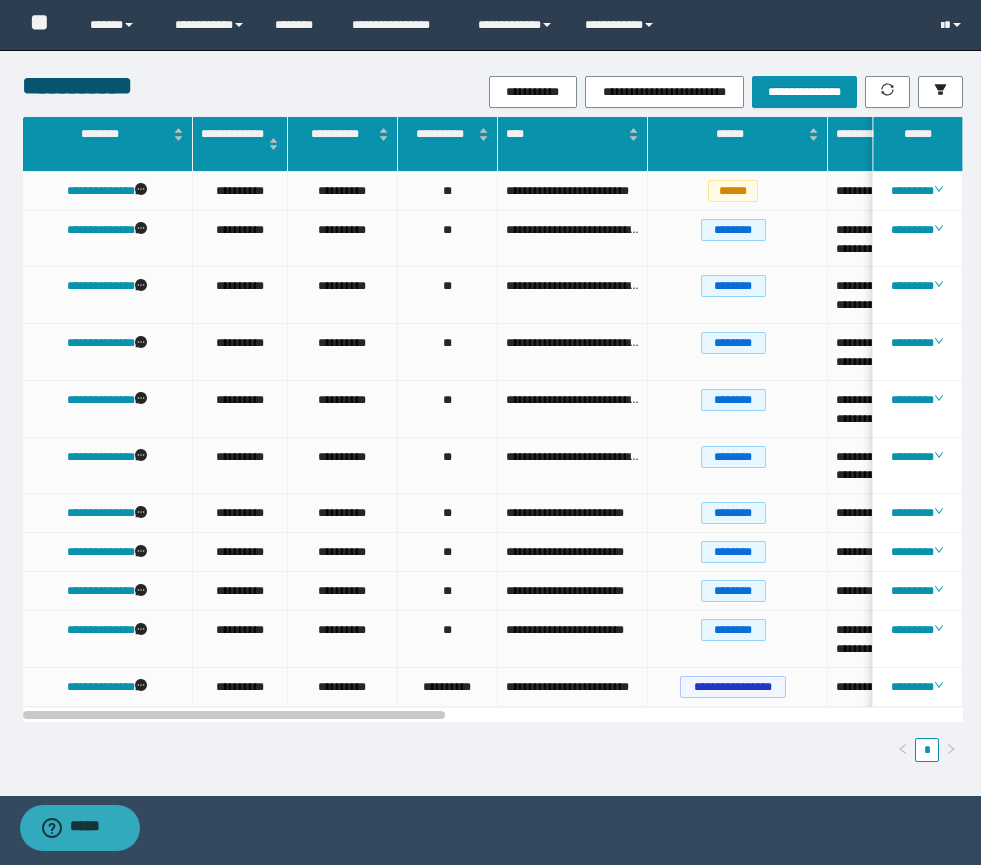 click at bounding box center [493, 714] 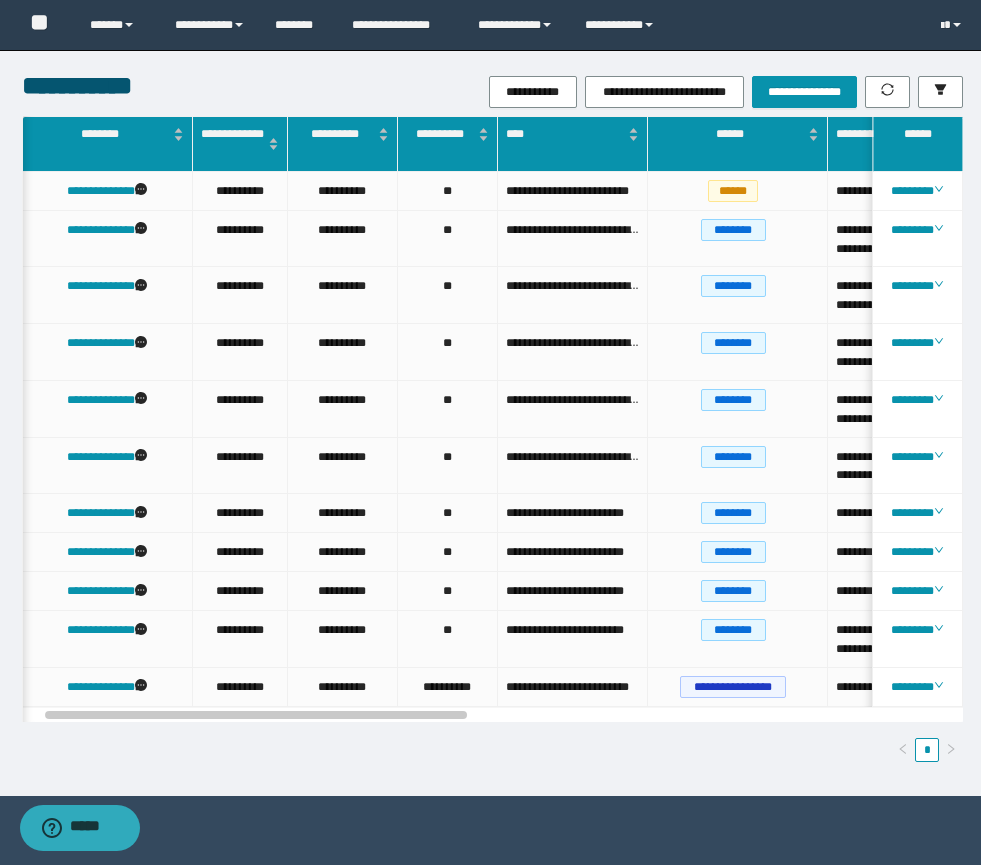 scroll, scrollTop: 0, scrollLeft: 361, axis: horizontal 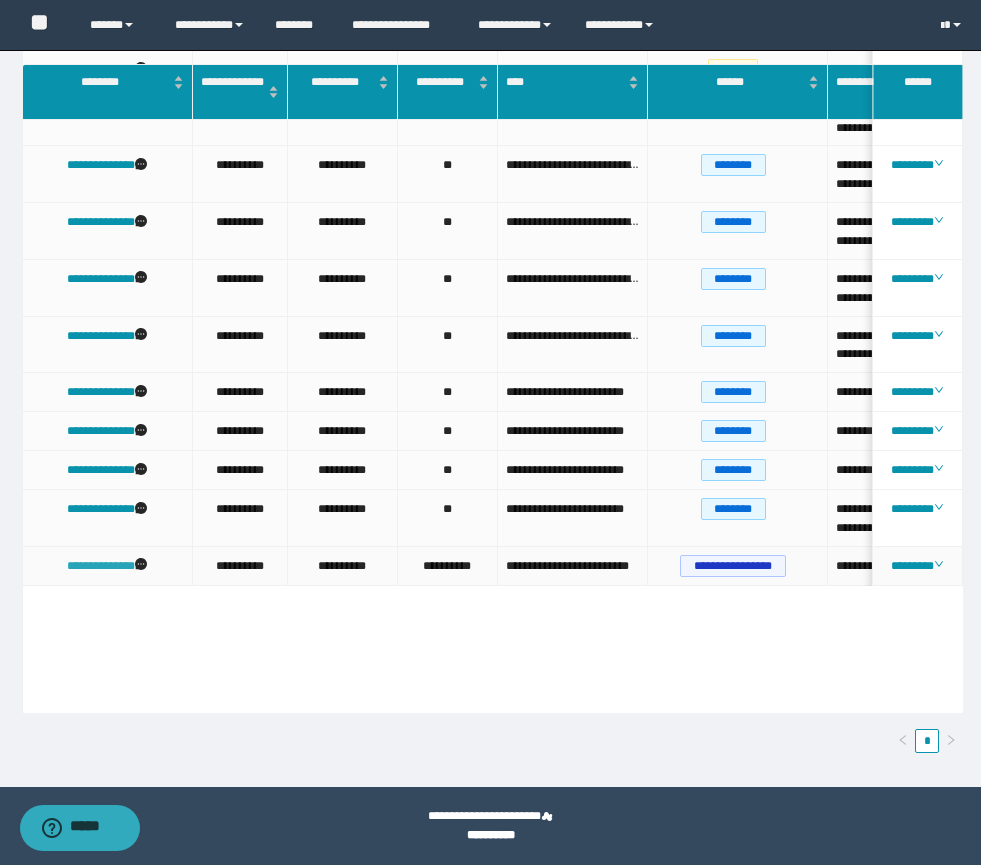 click on "**********" at bounding box center [101, 566] 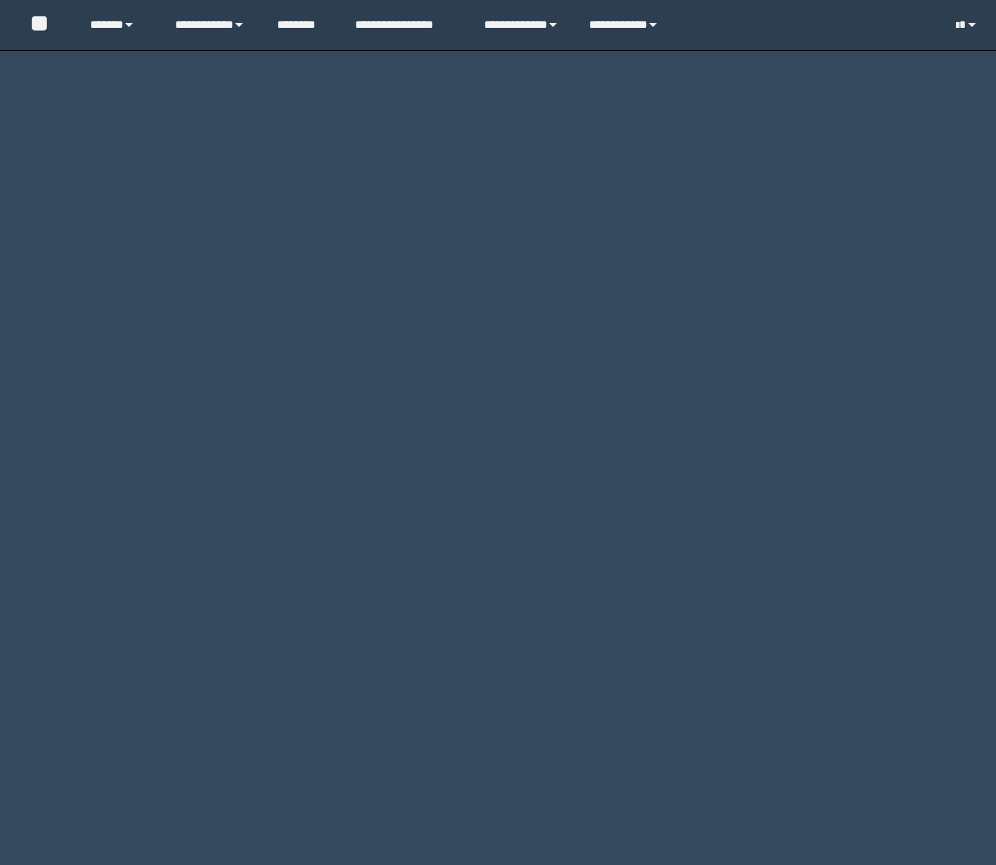 scroll, scrollTop: 0, scrollLeft: 0, axis: both 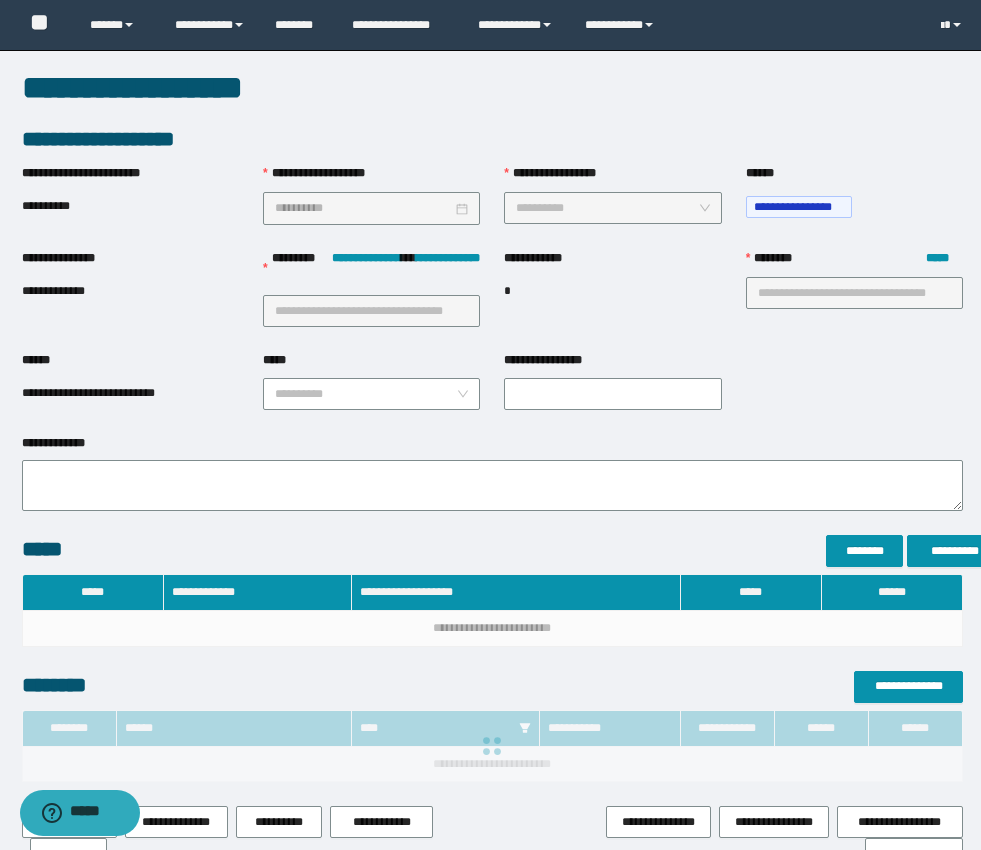 type on "**********" 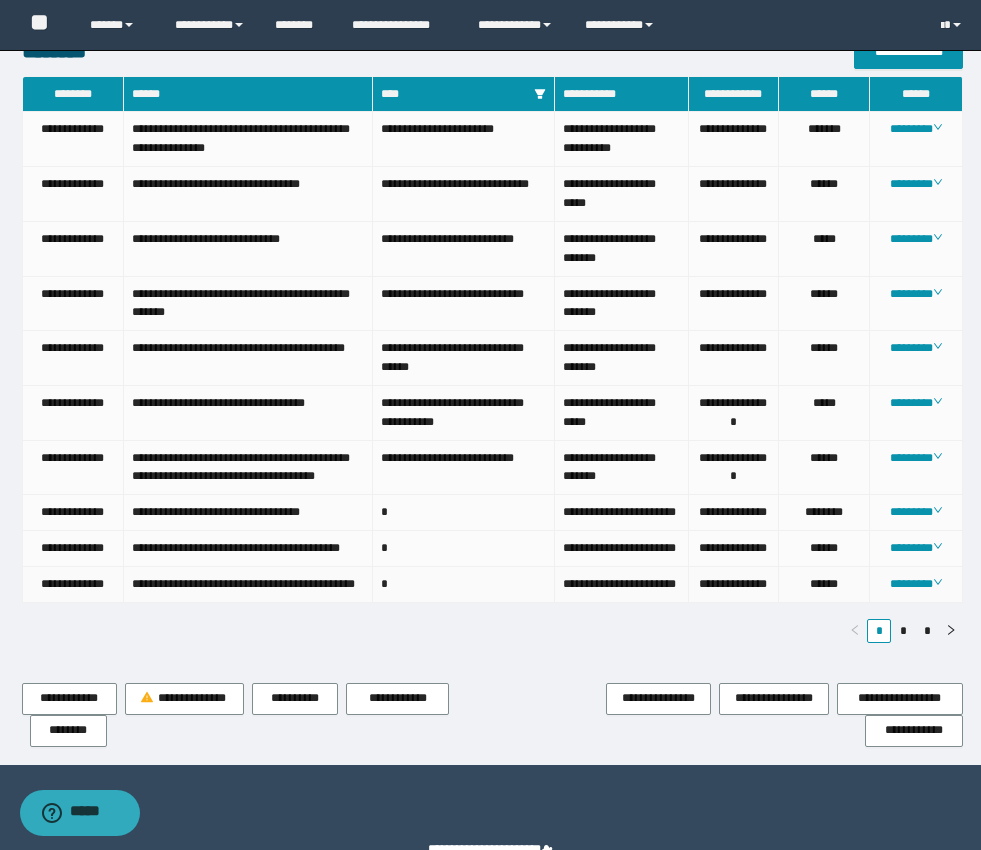 scroll, scrollTop: 1092, scrollLeft: 0, axis: vertical 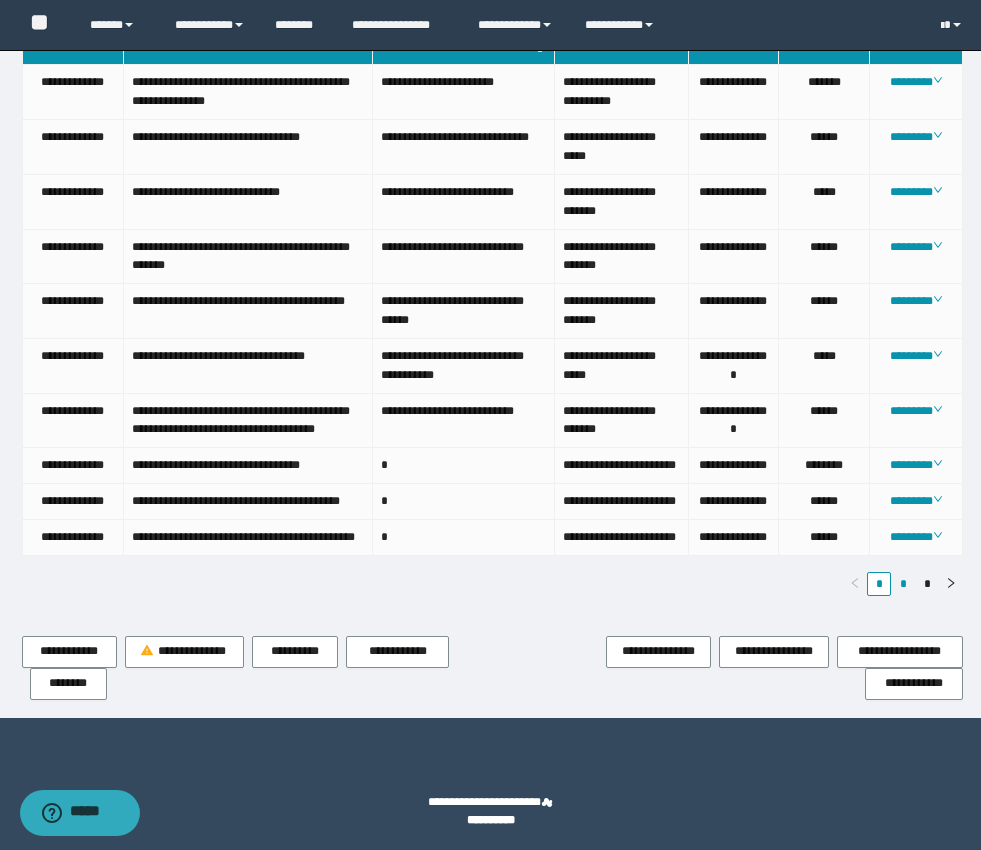 click on "*" at bounding box center (903, 584) 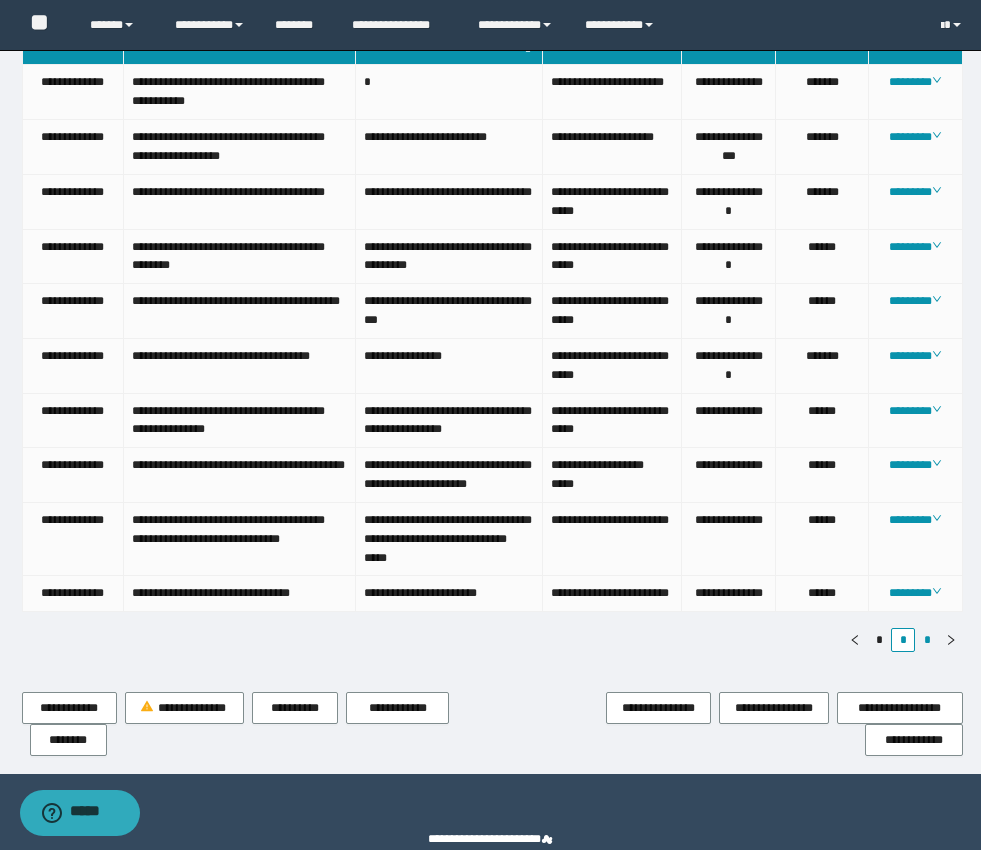 click on "*" at bounding box center (927, 640) 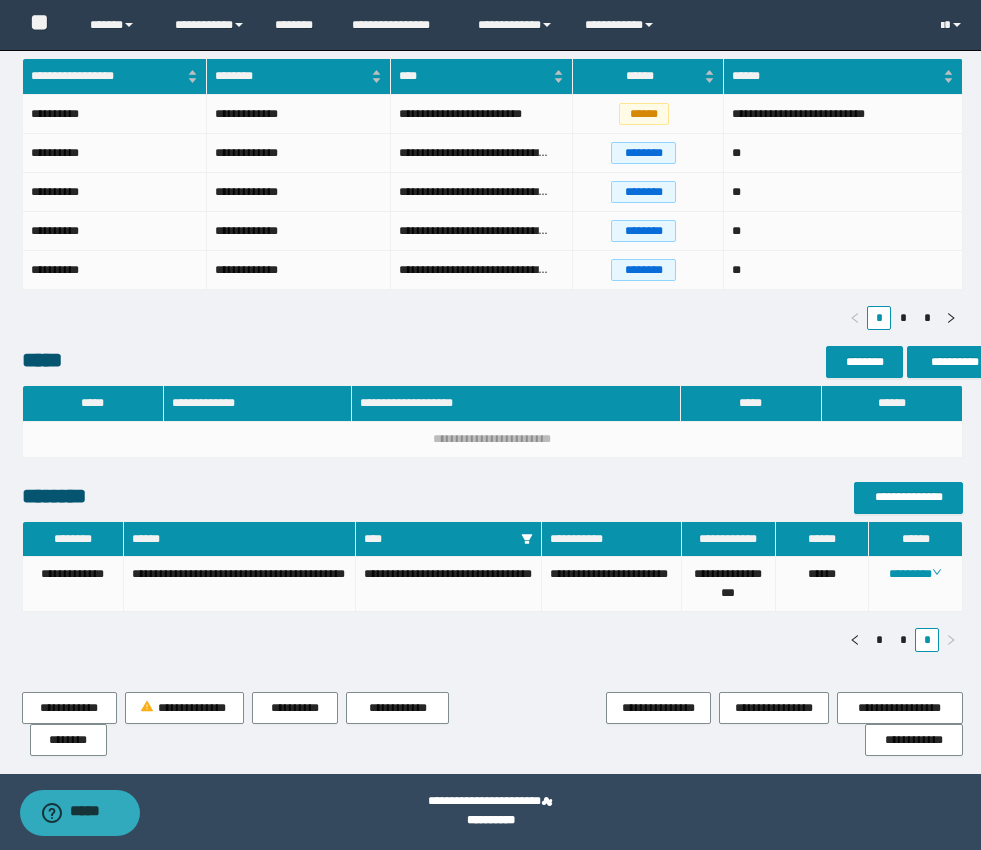 scroll, scrollTop: 600, scrollLeft: 0, axis: vertical 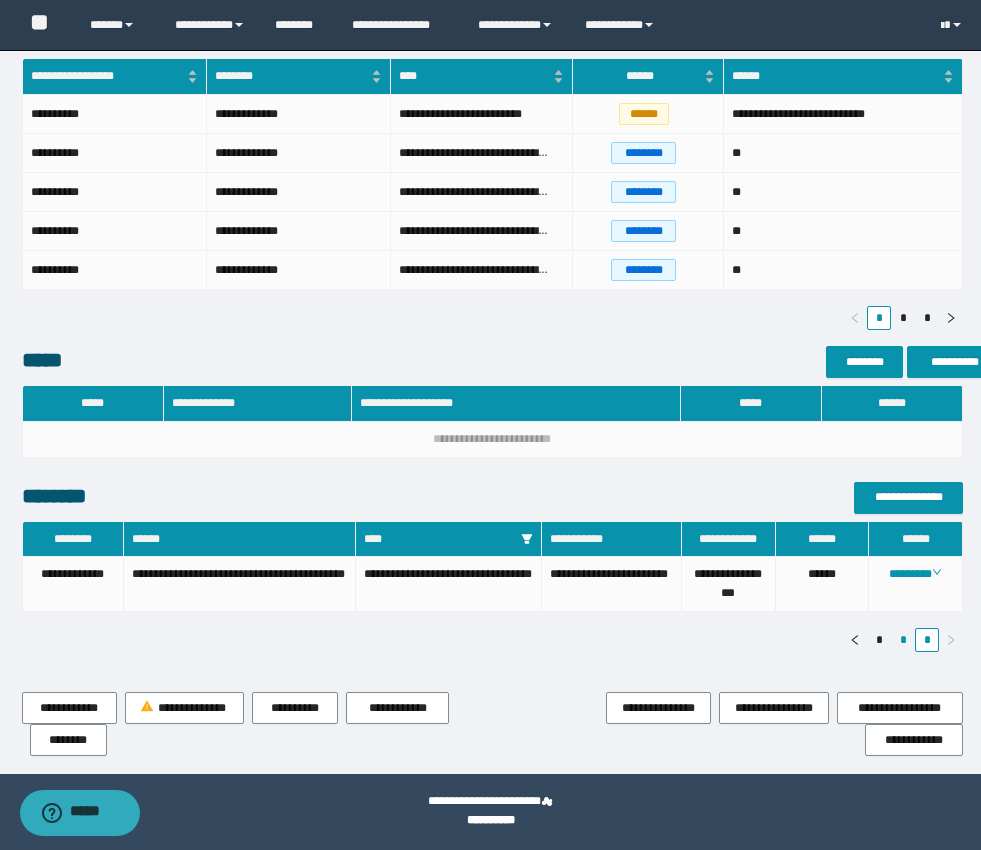 click on "*" at bounding box center [903, 640] 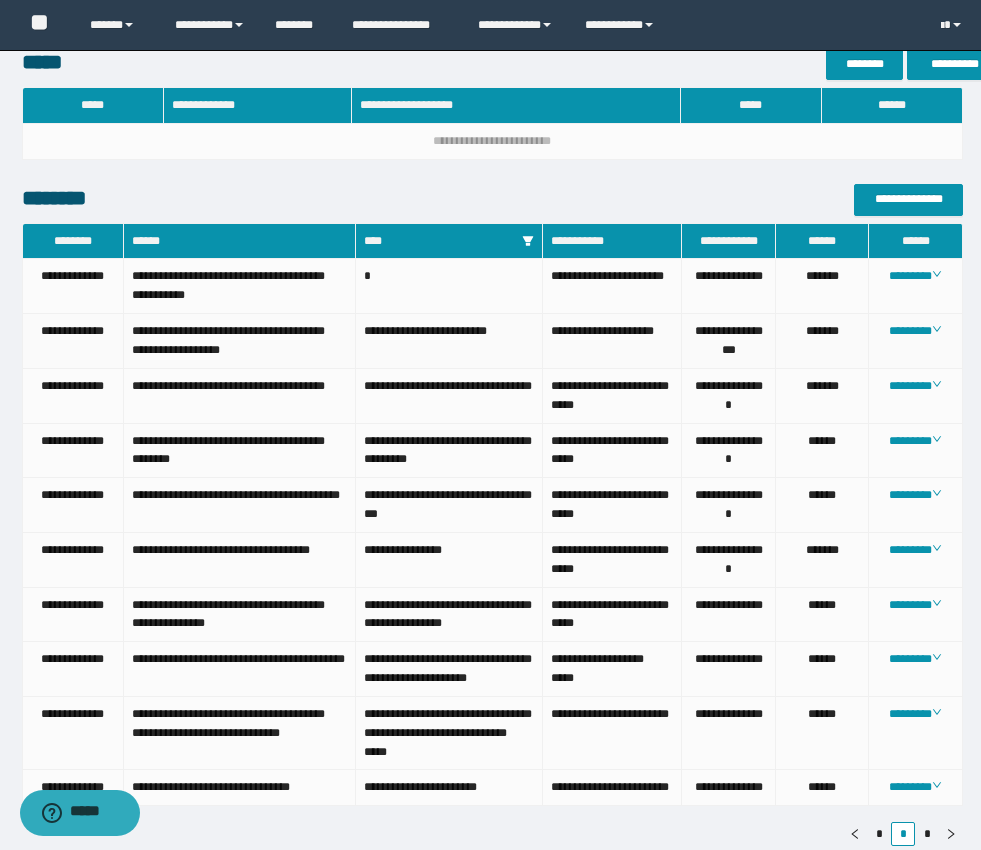 scroll, scrollTop: 1130, scrollLeft: 0, axis: vertical 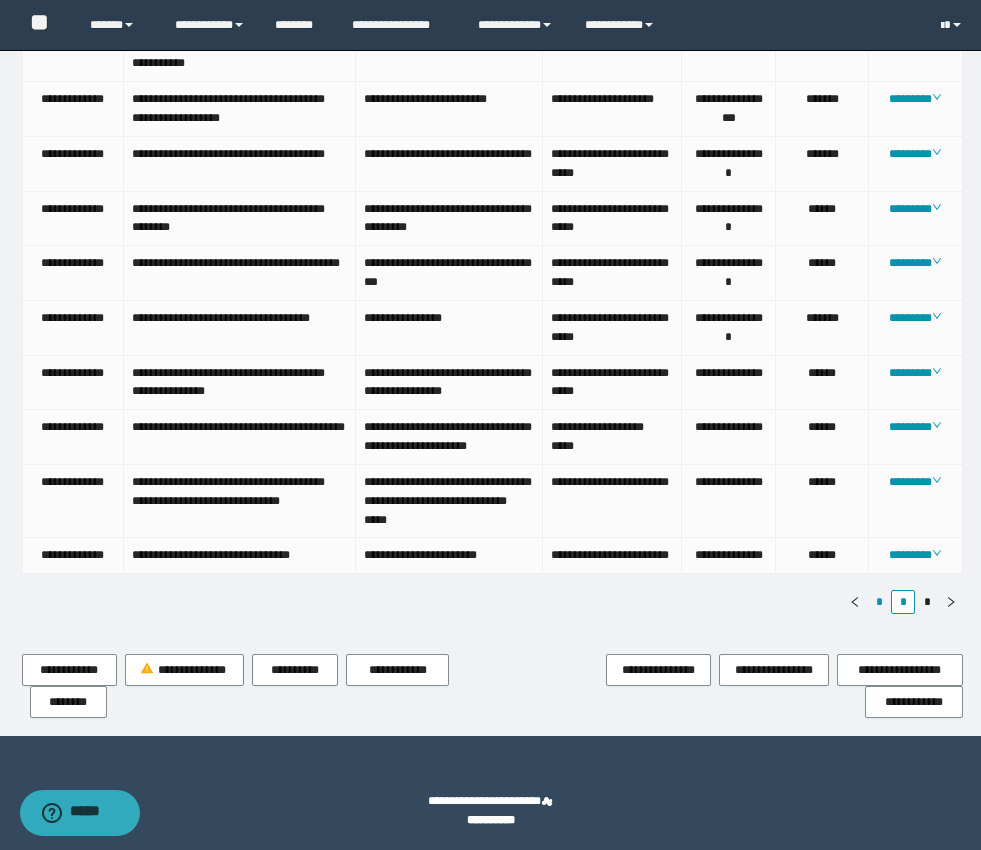click on "*" at bounding box center [879, 602] 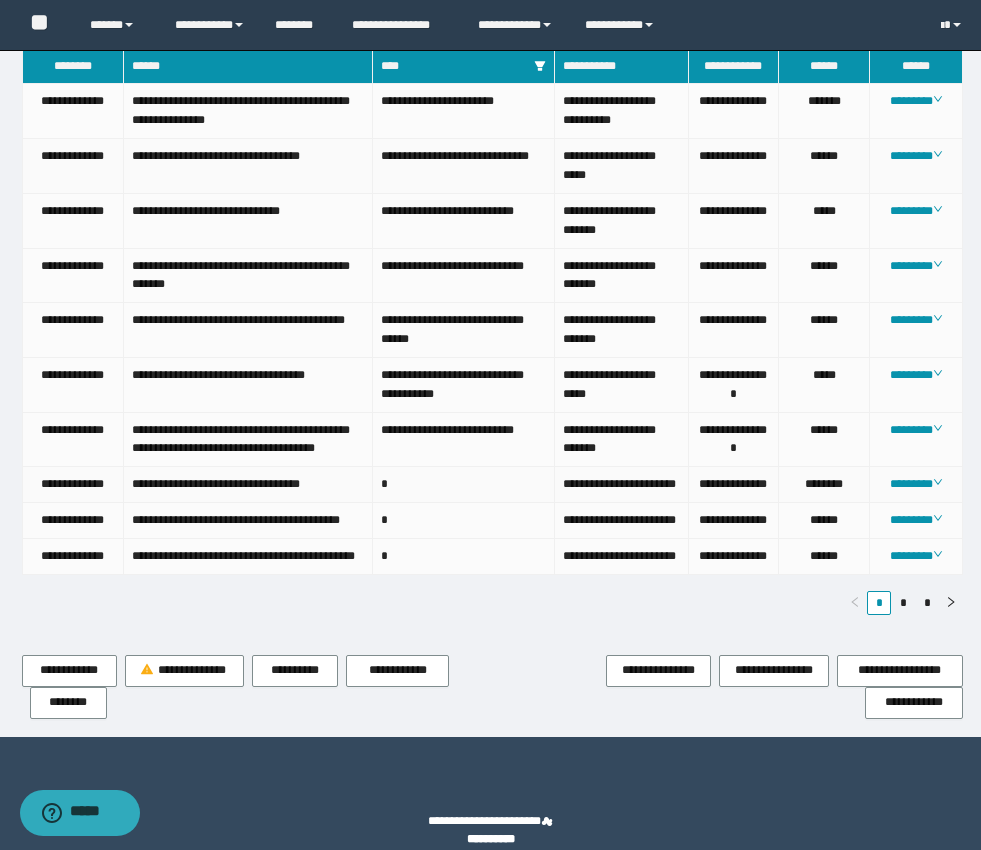 scroll, scrollTop: 1092, scrollLeft: 0, axis: vertical 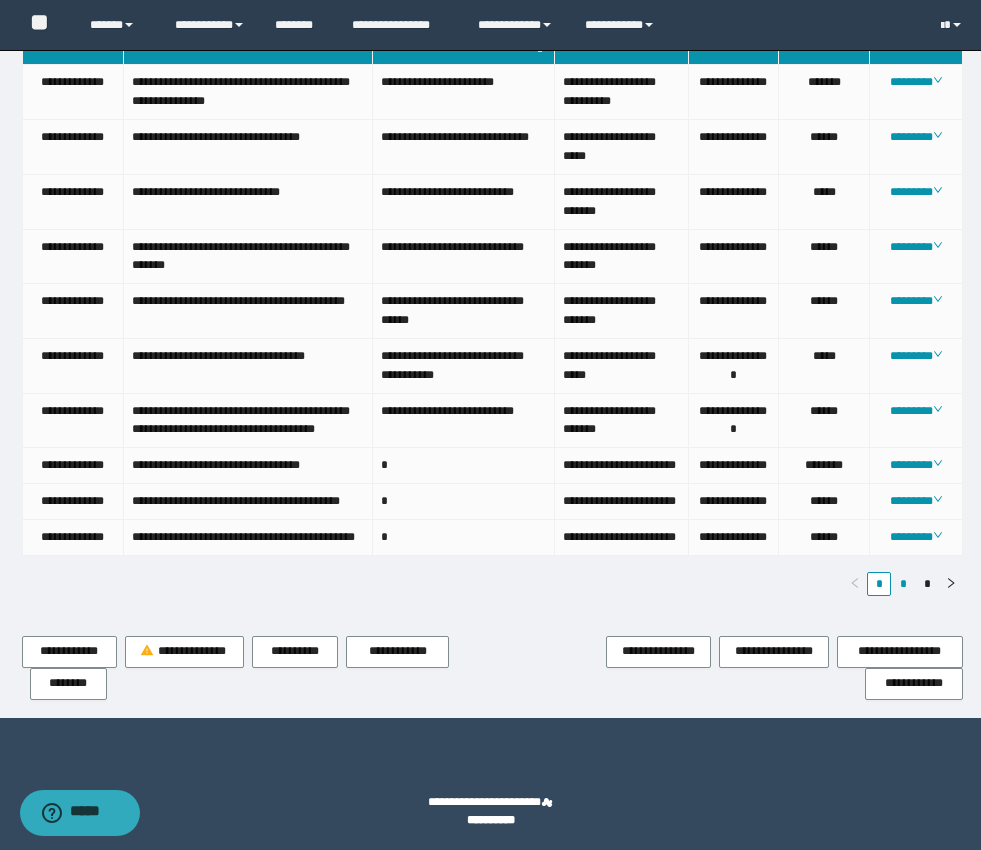 click on "*" at bounding box center [903, 584] 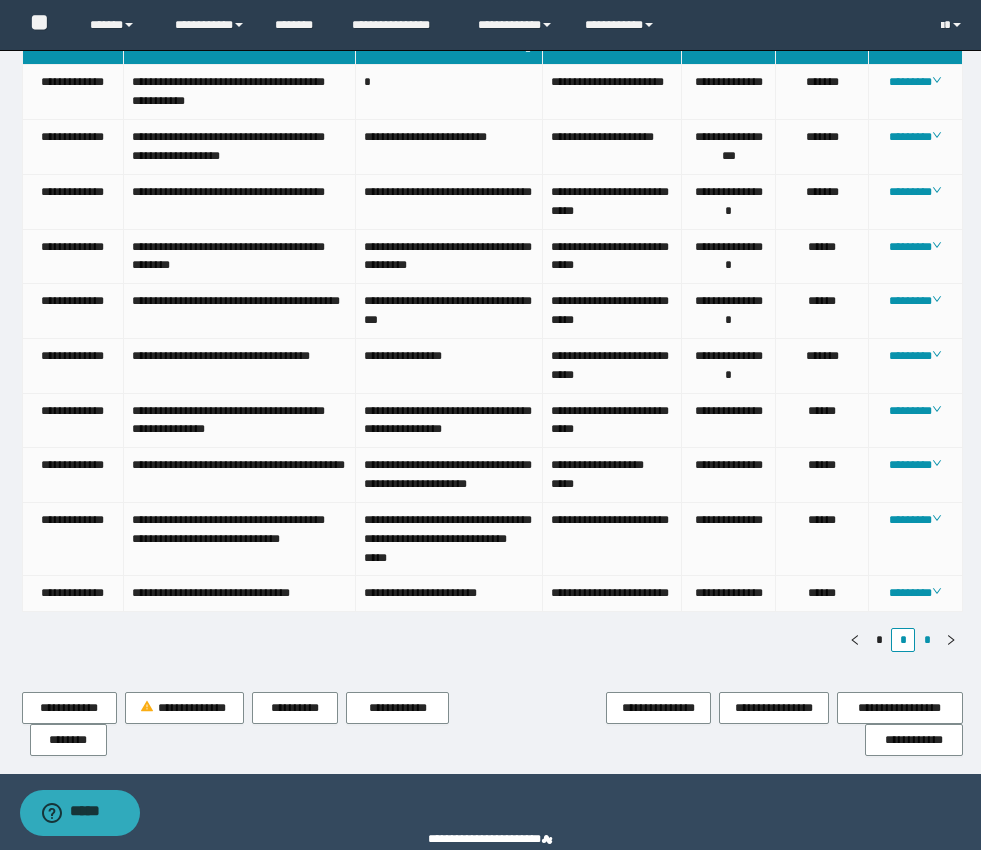 click on "*" at bounding box center (927, 640) 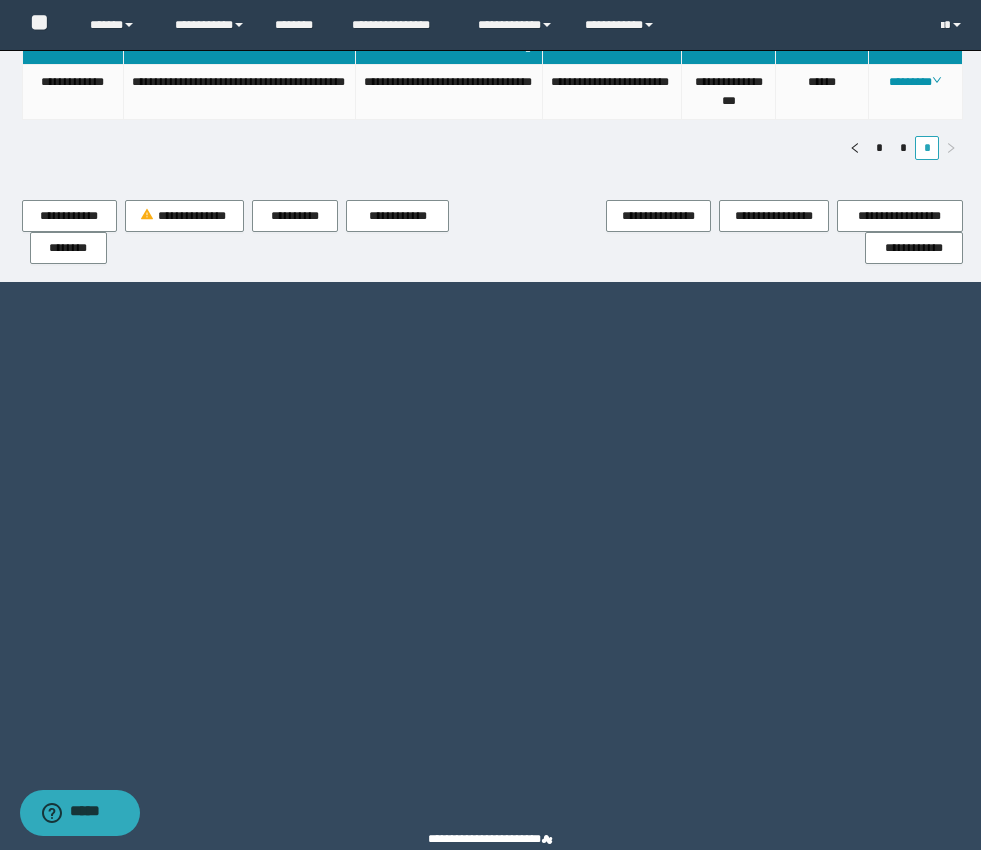 scroll, scrollTop: 600, scrollLeft: 0, axis: vertical 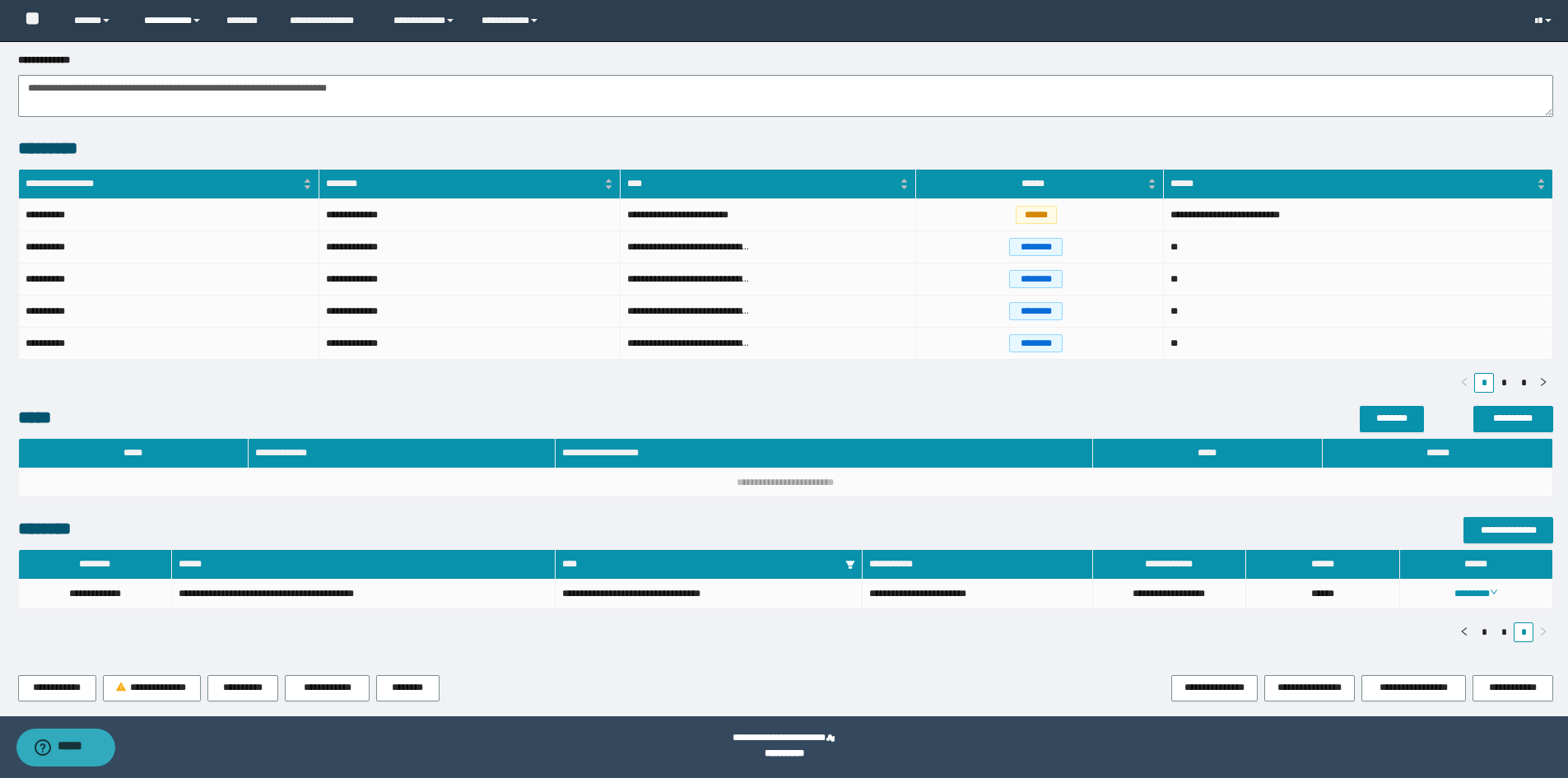 click on "**********" at bounding box center [173, 21] 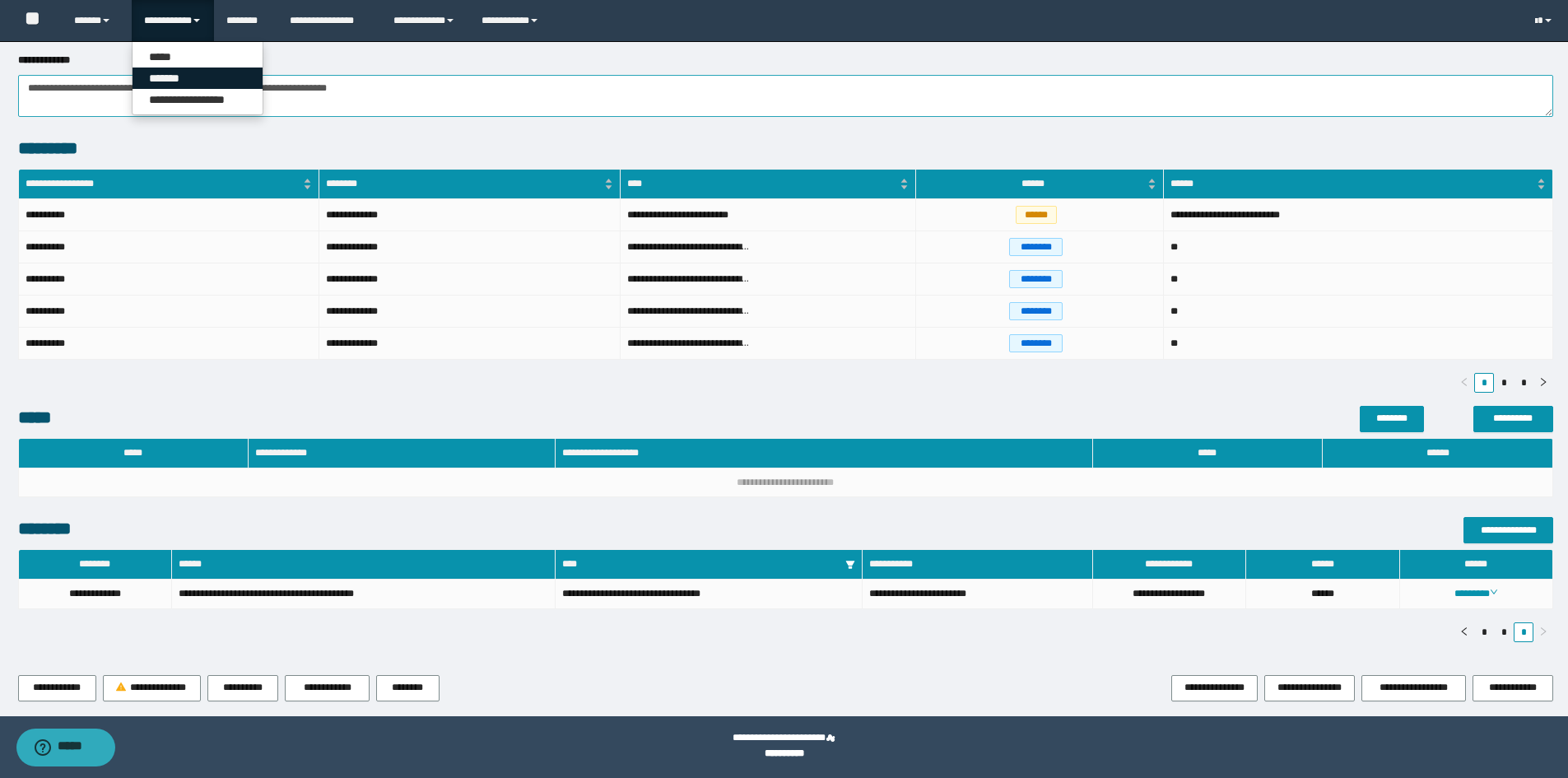 click on "*******" at bounding box center [198, 78] 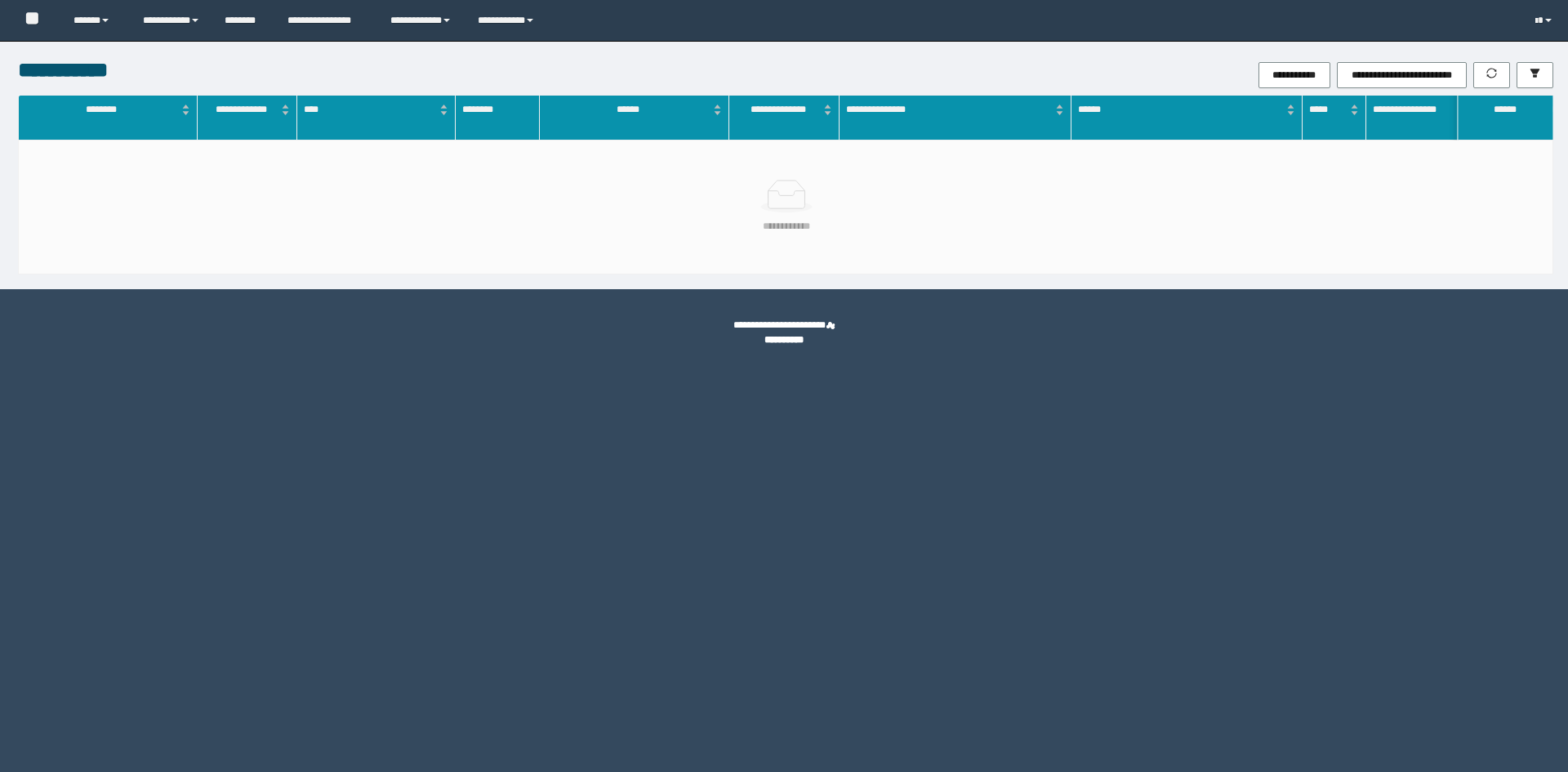 scroll, scrollTop: 0, scrollLeft: 0, axis: both 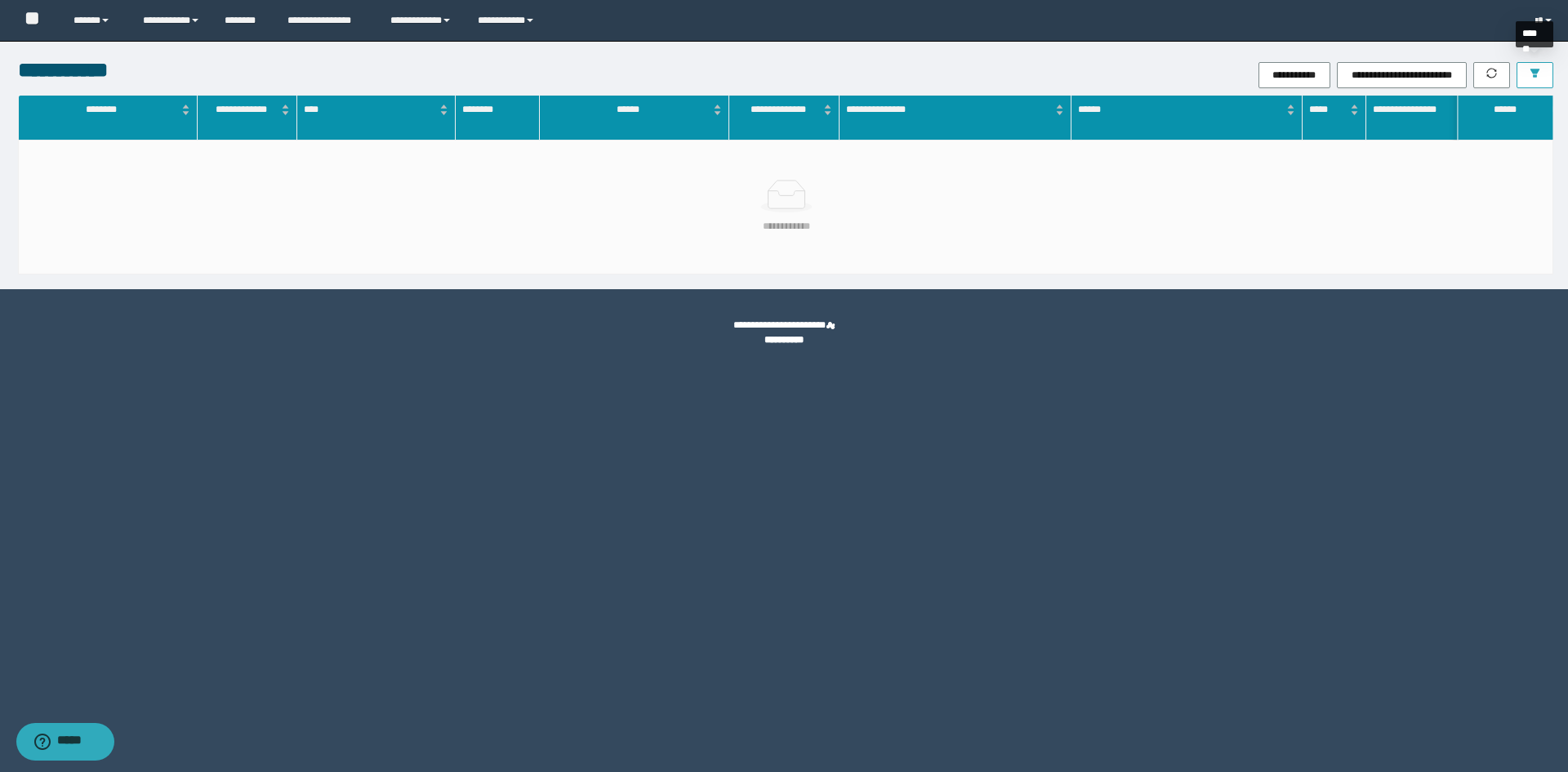 click at bounding box center (1535, 75) 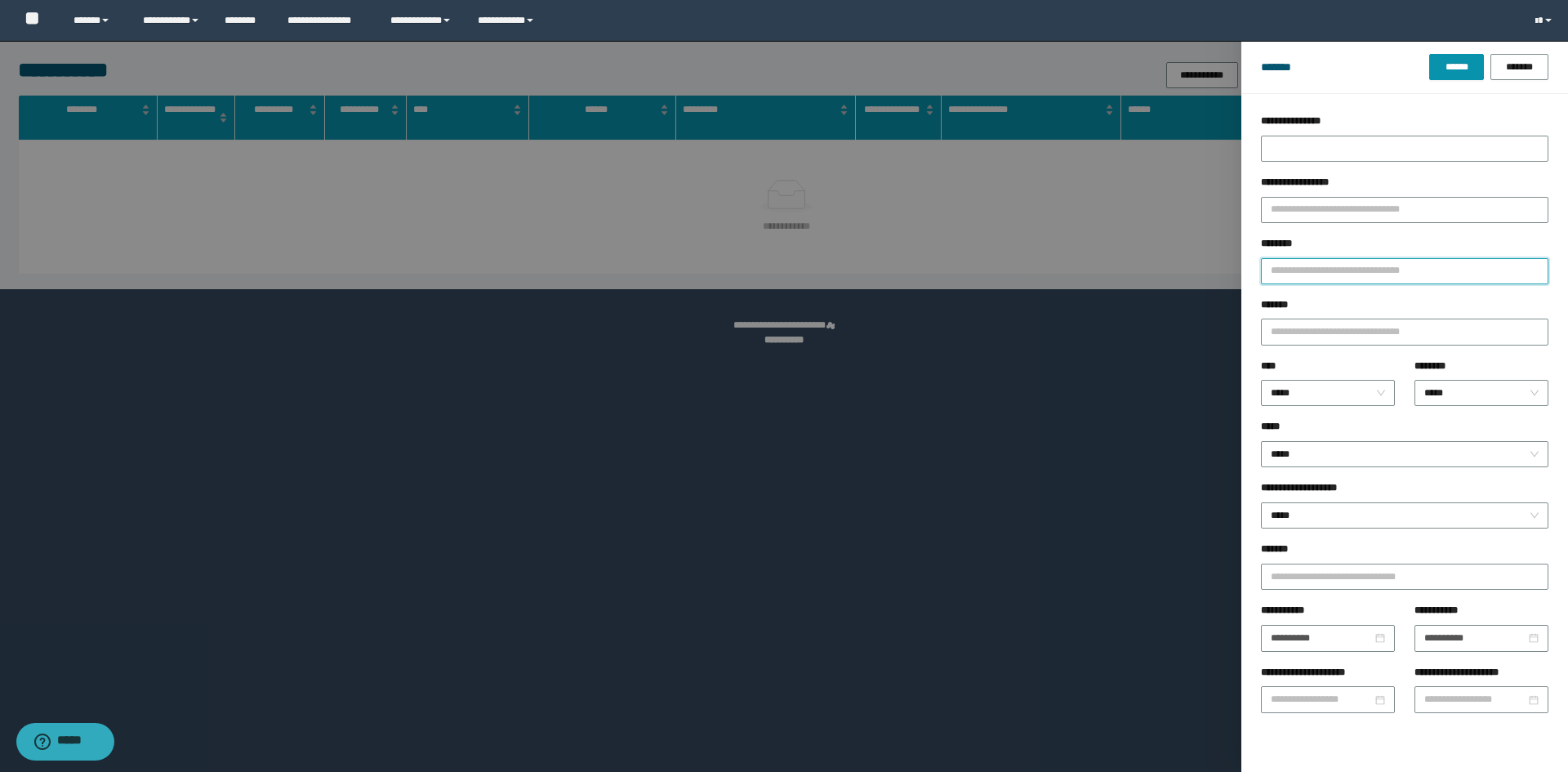 click on "********" at bounding box center (1405, 271) 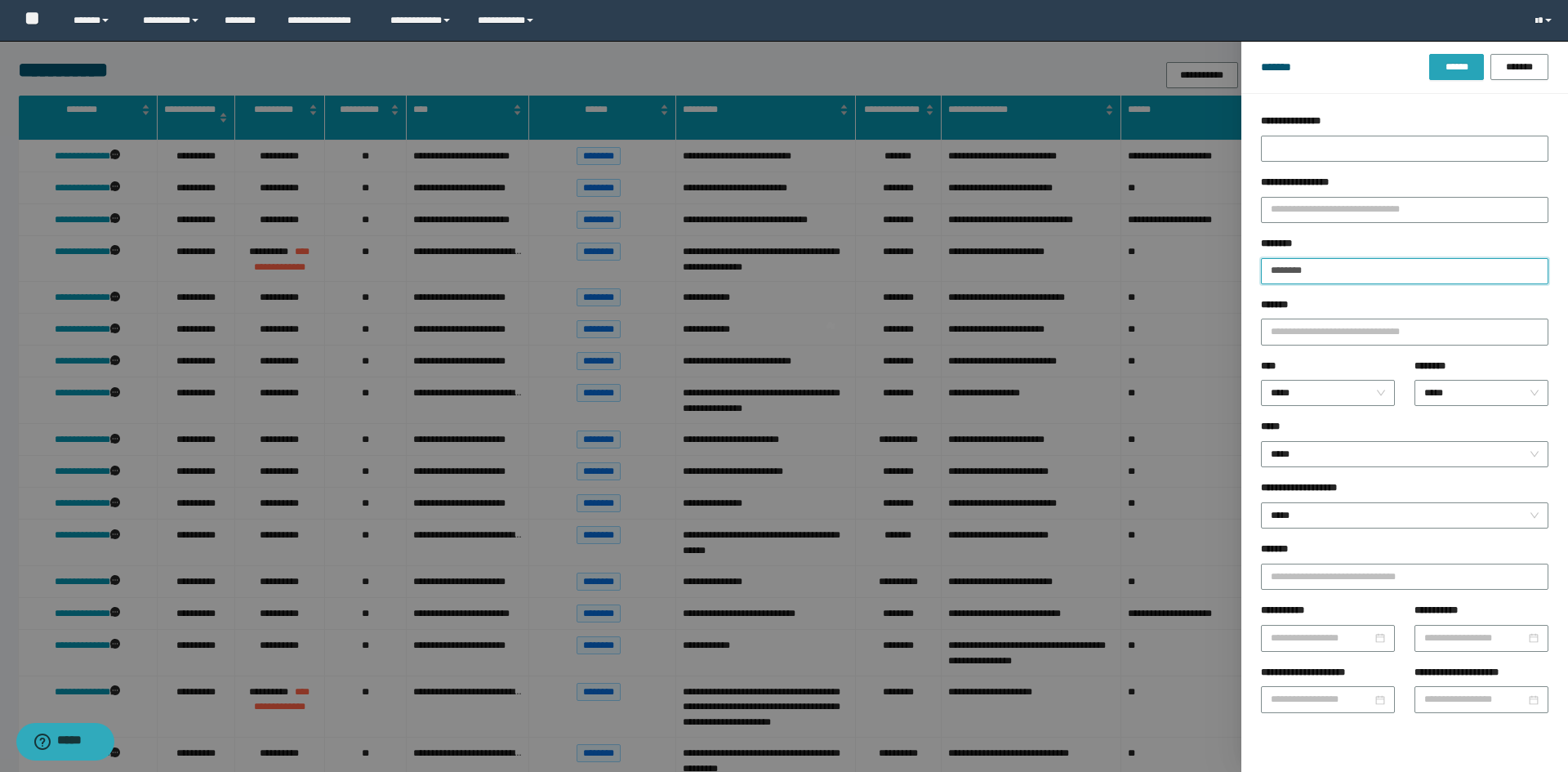 type on "********" 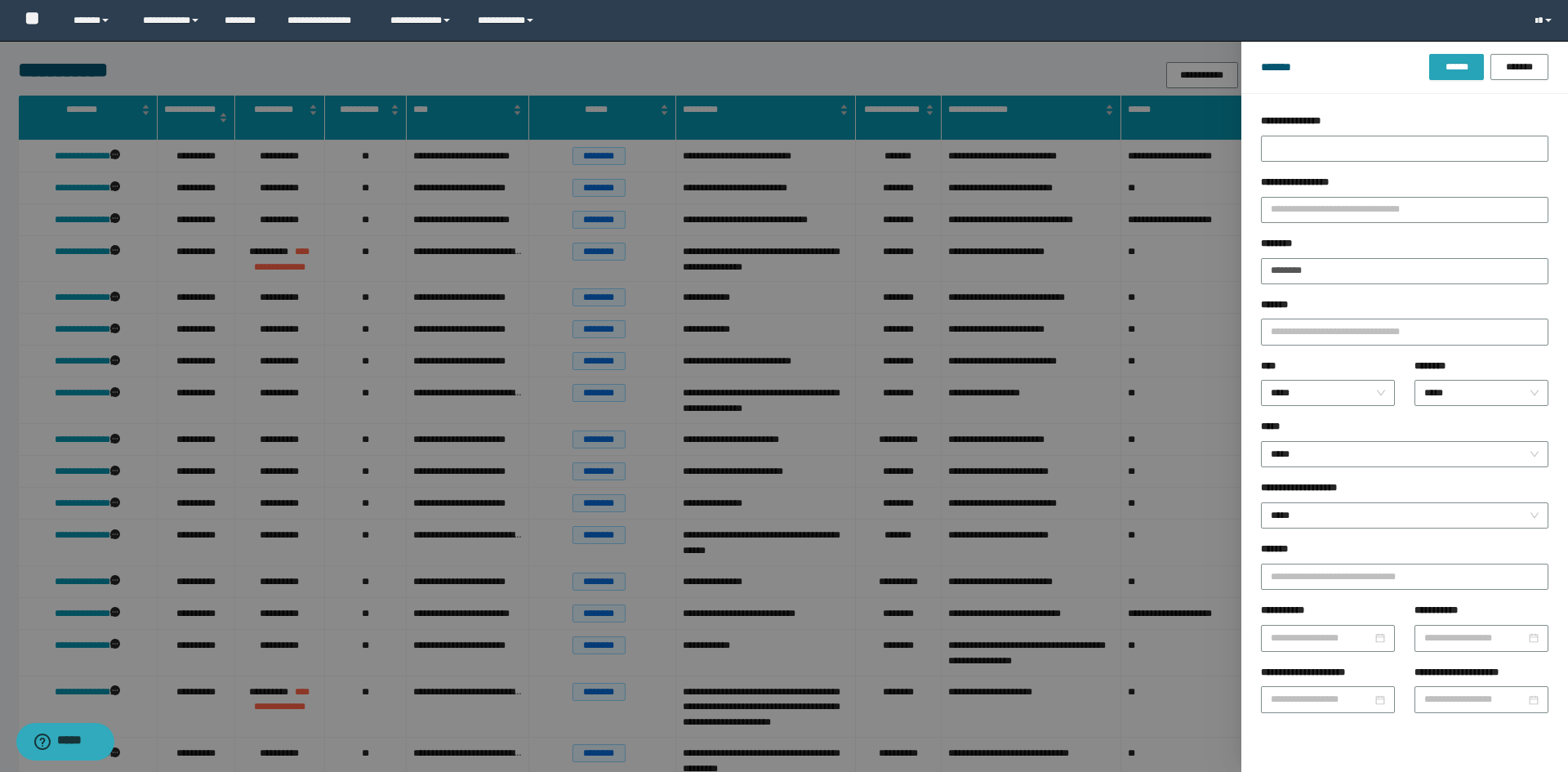 click on "******" at bounding box center (1456, 67) 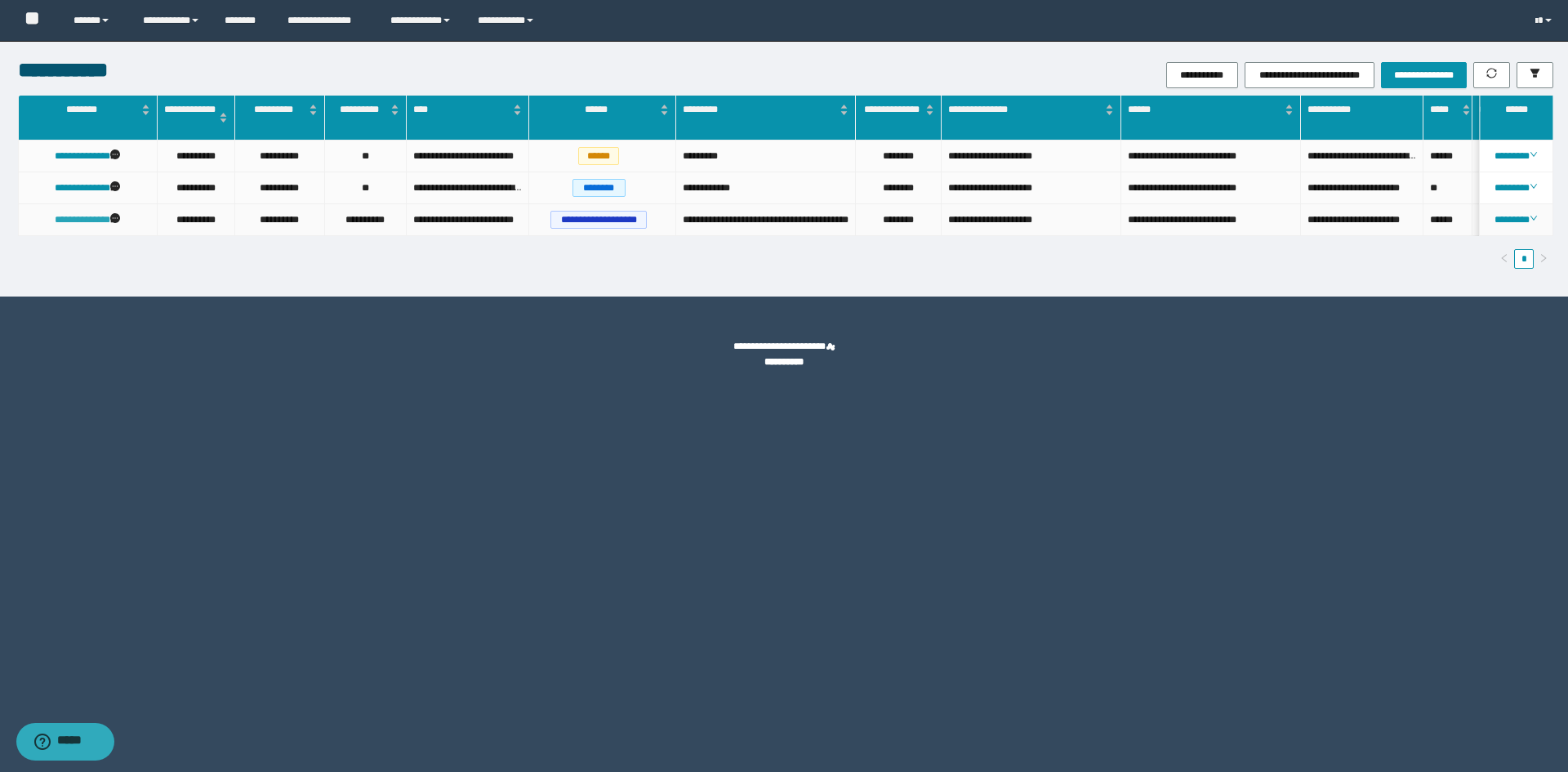 click on "**********" at bounding box center [82, 220] 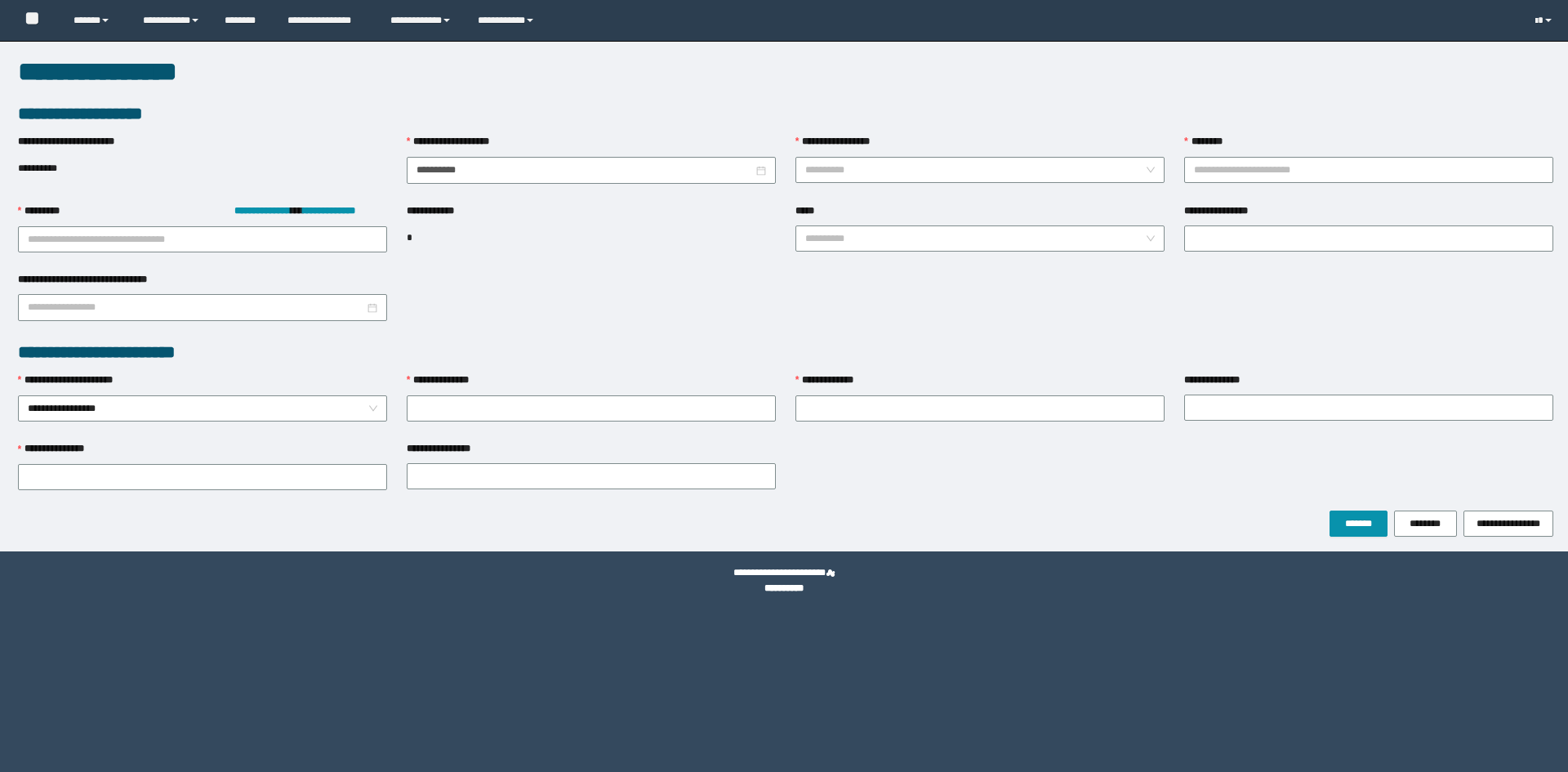 scroll, scrollTop: 0, scrollLeft: 0, axis: both 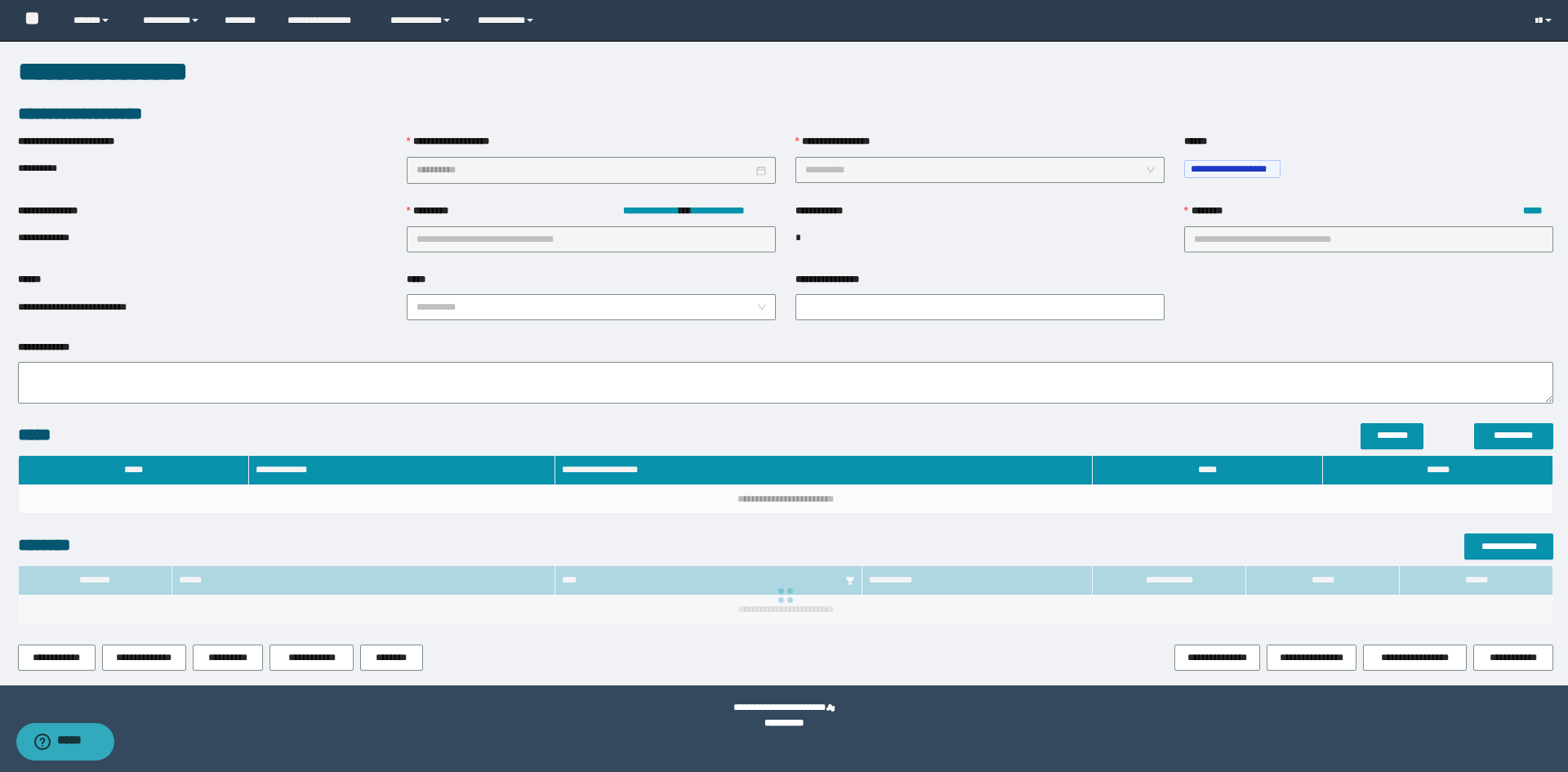 type on "**********" 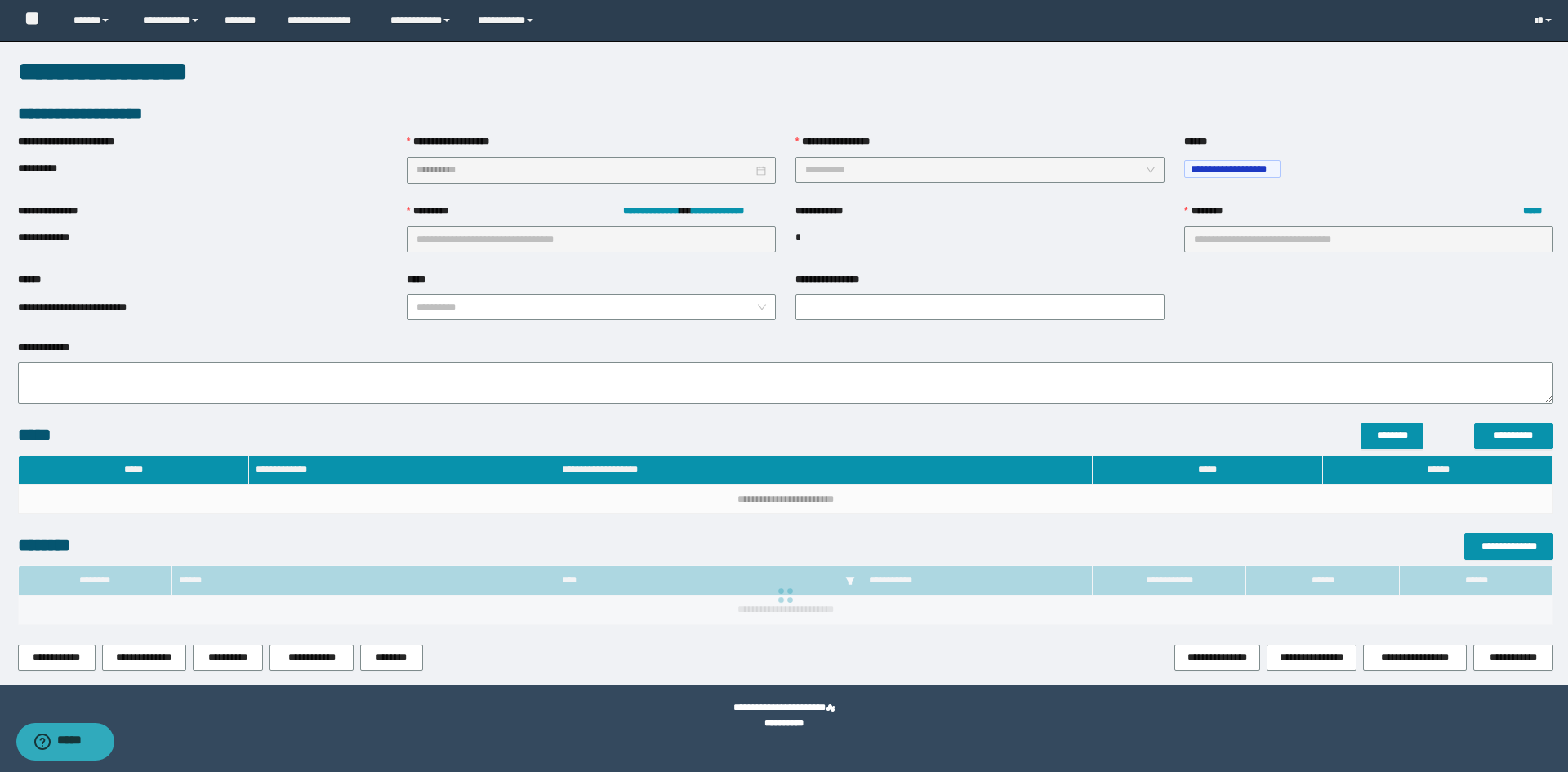 type on "**" 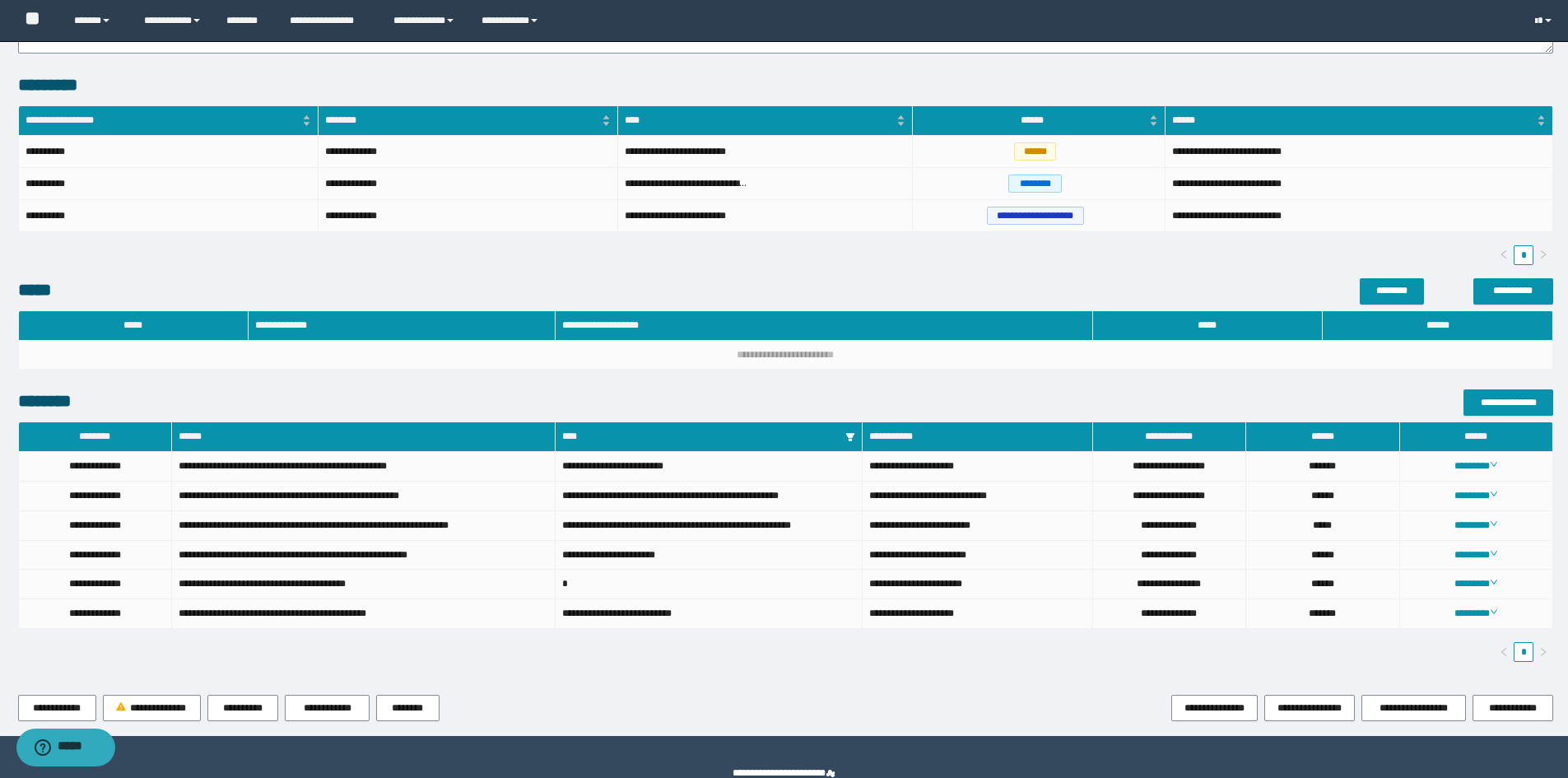scroll, scrollTop: 458, scrollLeft: 0, axis: vertical 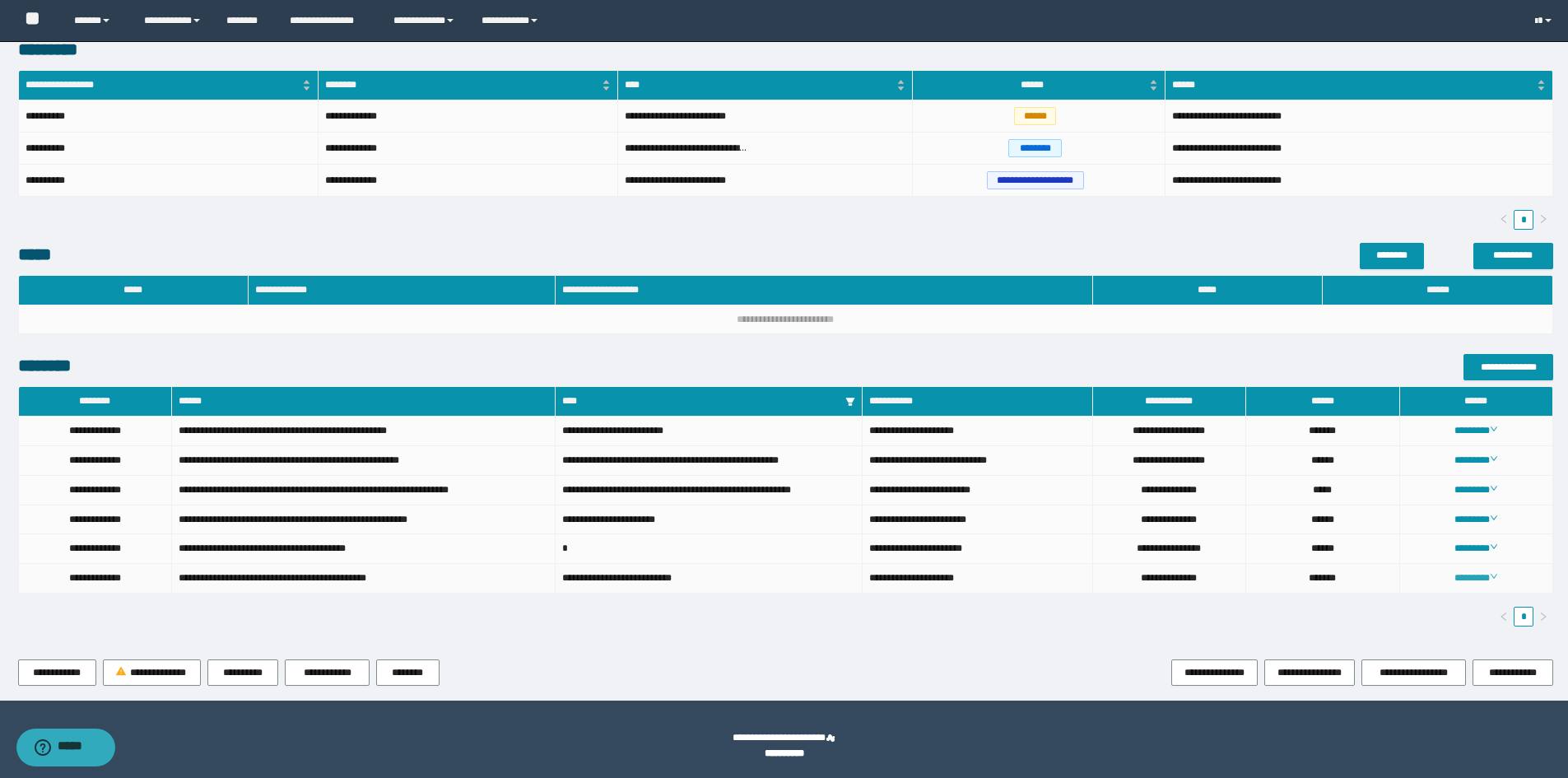 click 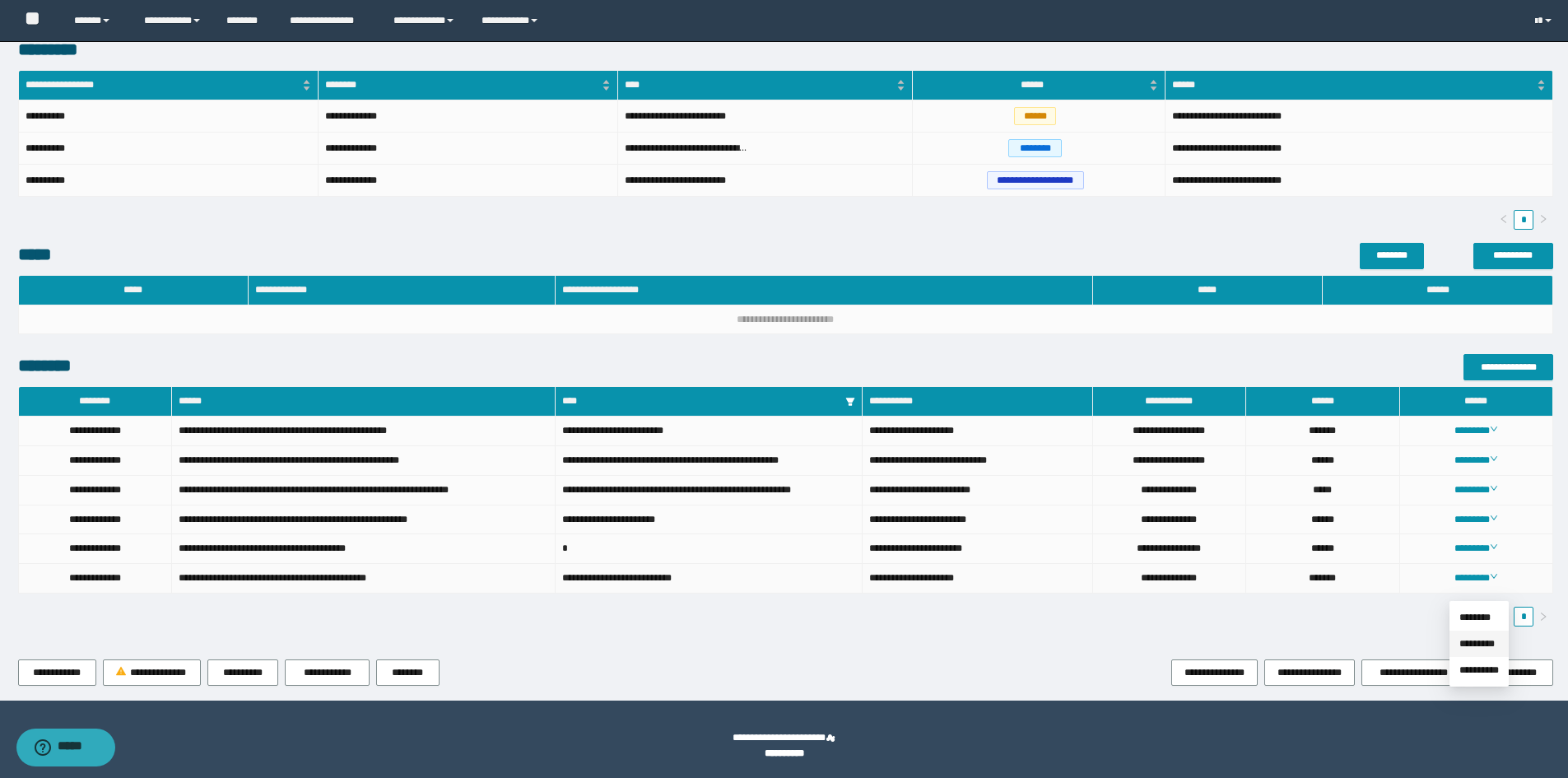 click on "*********" at bounding box center (1477, 644) 